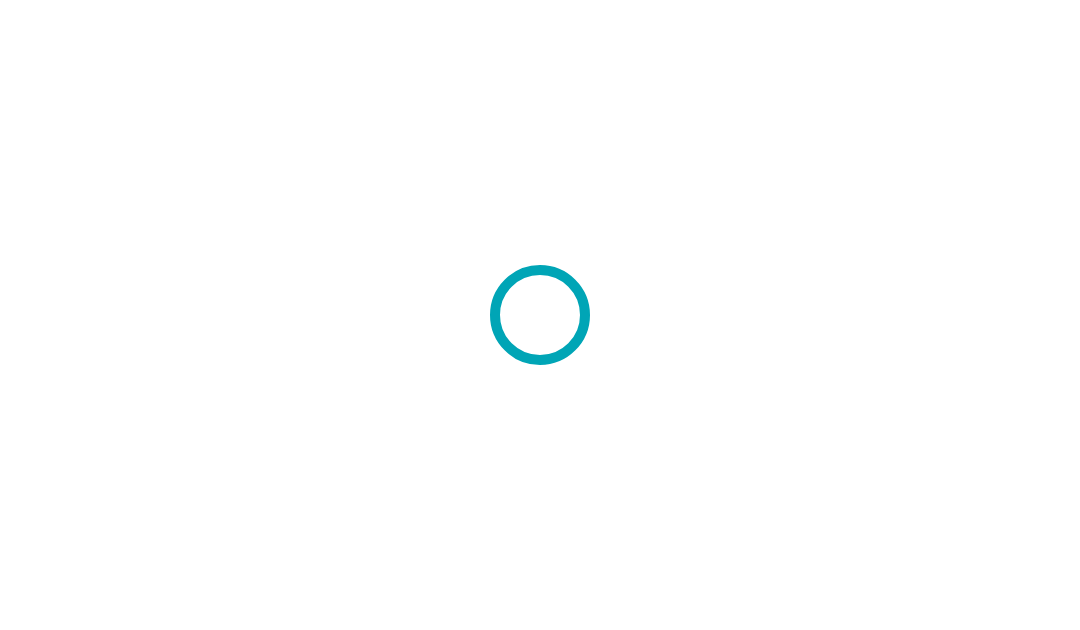 scroll, scrollTop: 0, scrollLeft: 0, axis: both 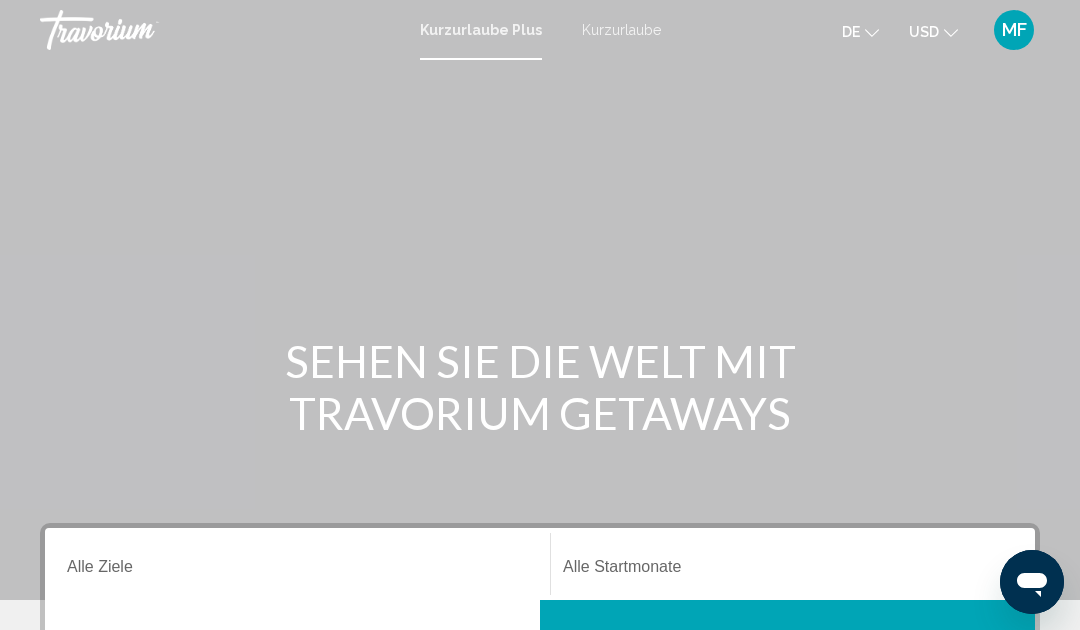 click on "Ziel Alle Ziele" at bounding box center (297, 571) 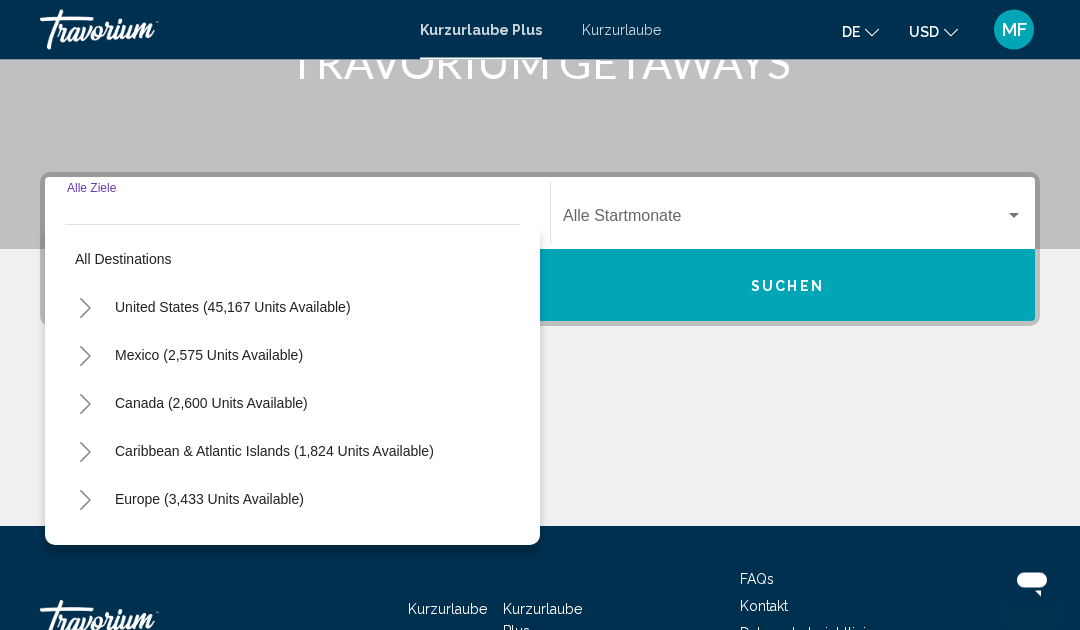 scroll, scrollTop: 458, scrollLeft: 0, axis: vertical 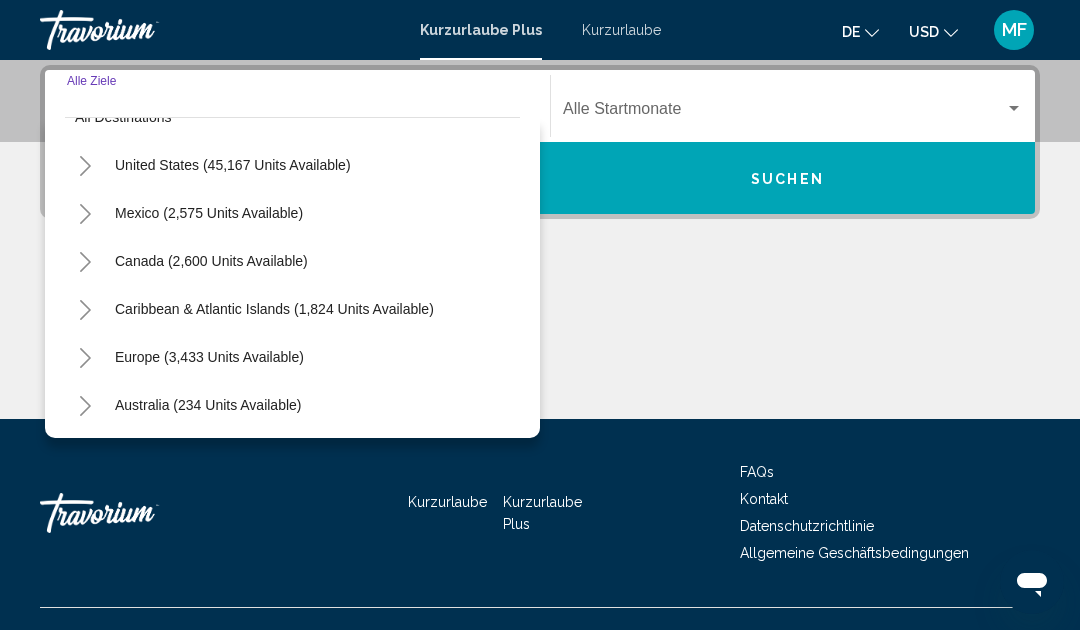 click on "Europe (3,433 units available)" at bounding box center [208, 405] 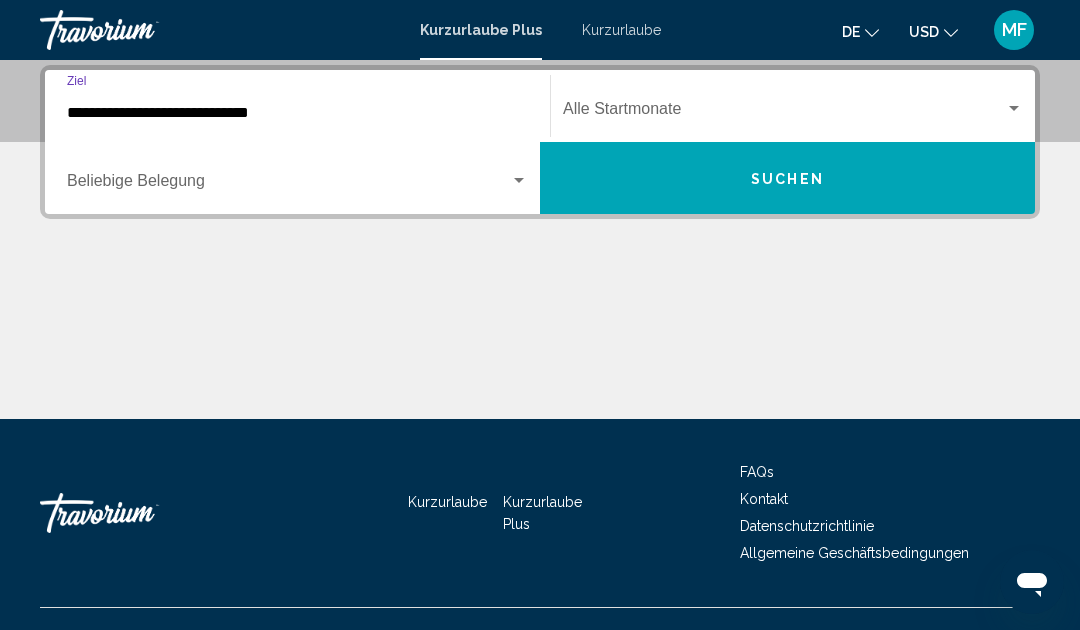 click at bounding box center [288, 185] 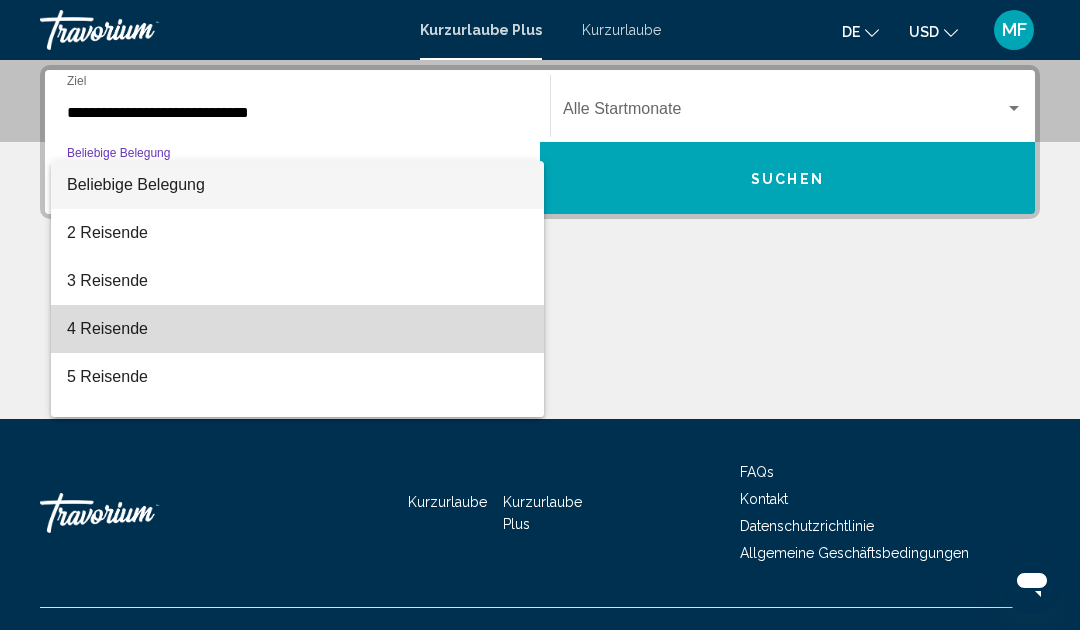 click on "4 Reisende" at bounding box center (297, 329) 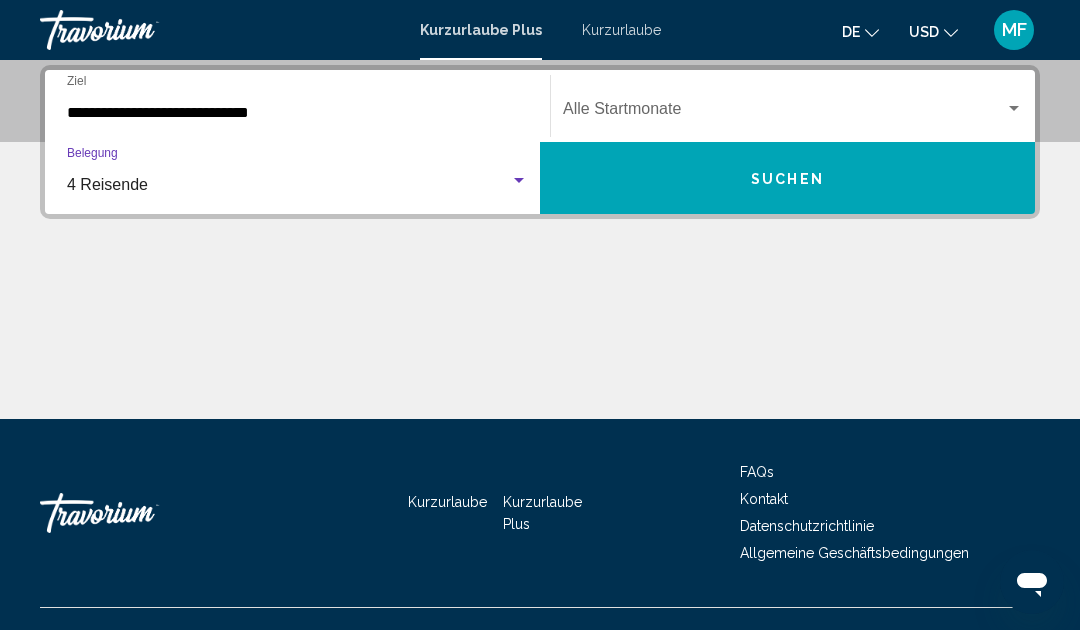 click on "**********" at bounding box center [297, 113] 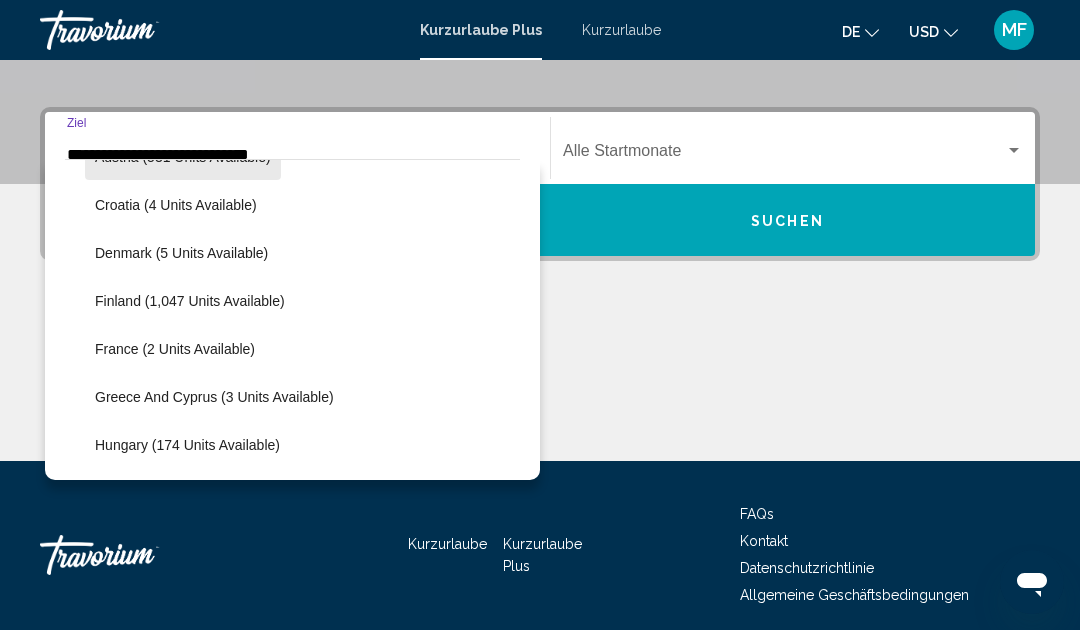 scroll, scrollTop: 375, scrollLeft: 0, axis: vertical 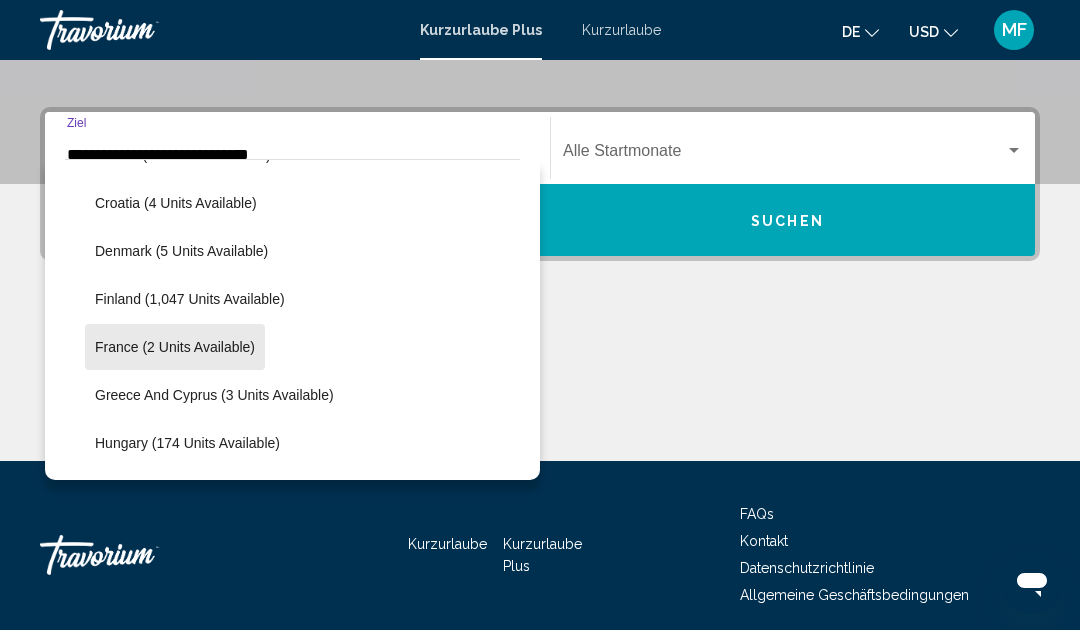 click on "France (2 units available)" 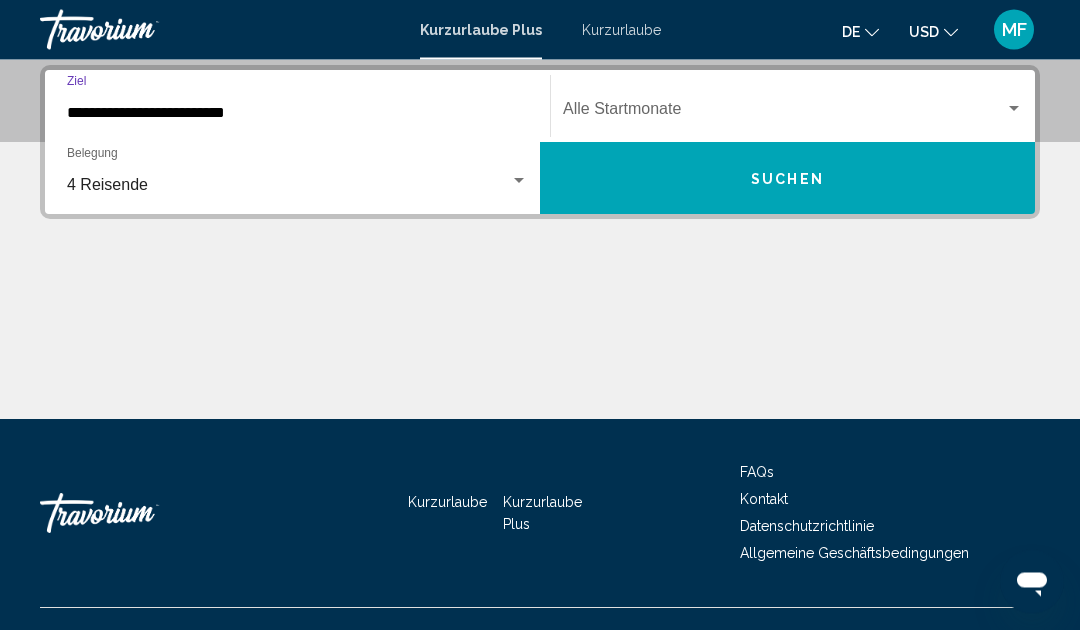 scroll, scrollTop: 458, scrollLeft: 0, axis: vertical 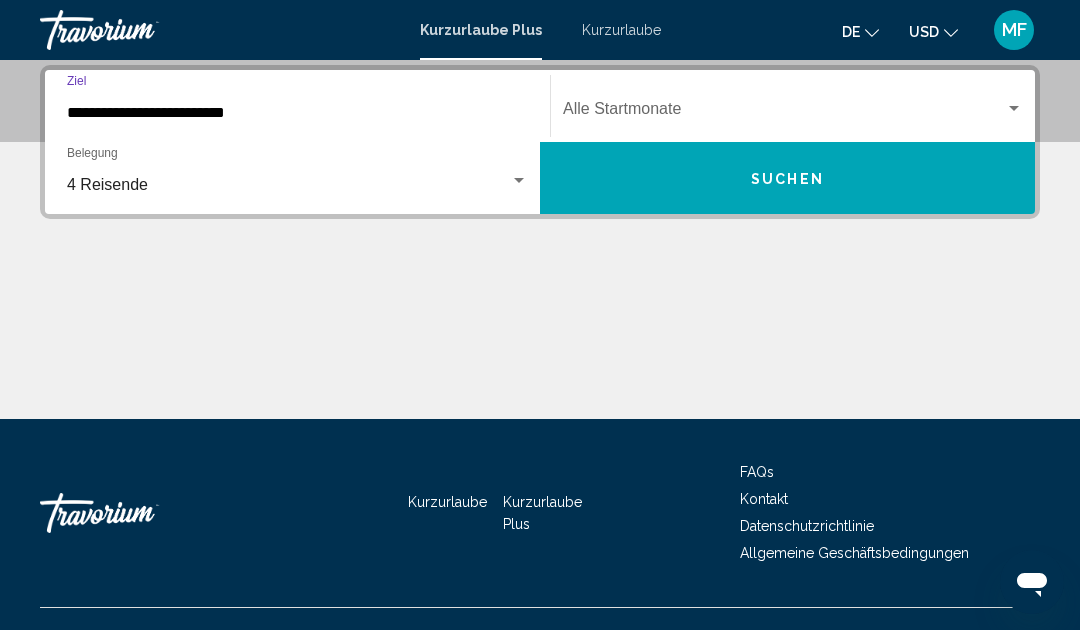 click on "4 Reisende" at bounding box center [288, 185] 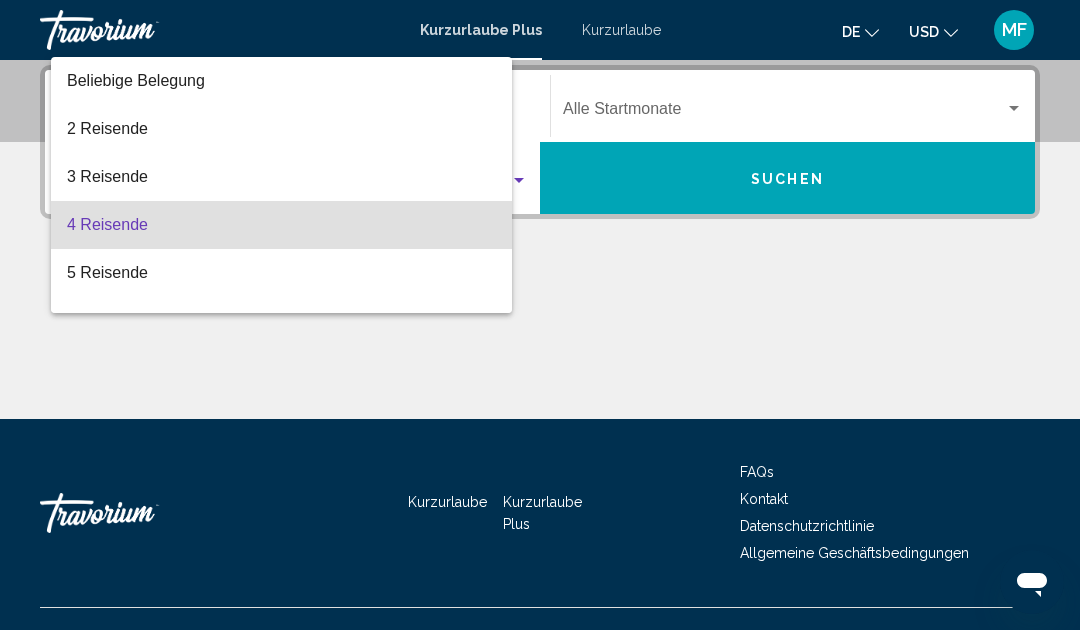 scroll, scrollTop: 40, scrollLeft: 0, axis: vertical 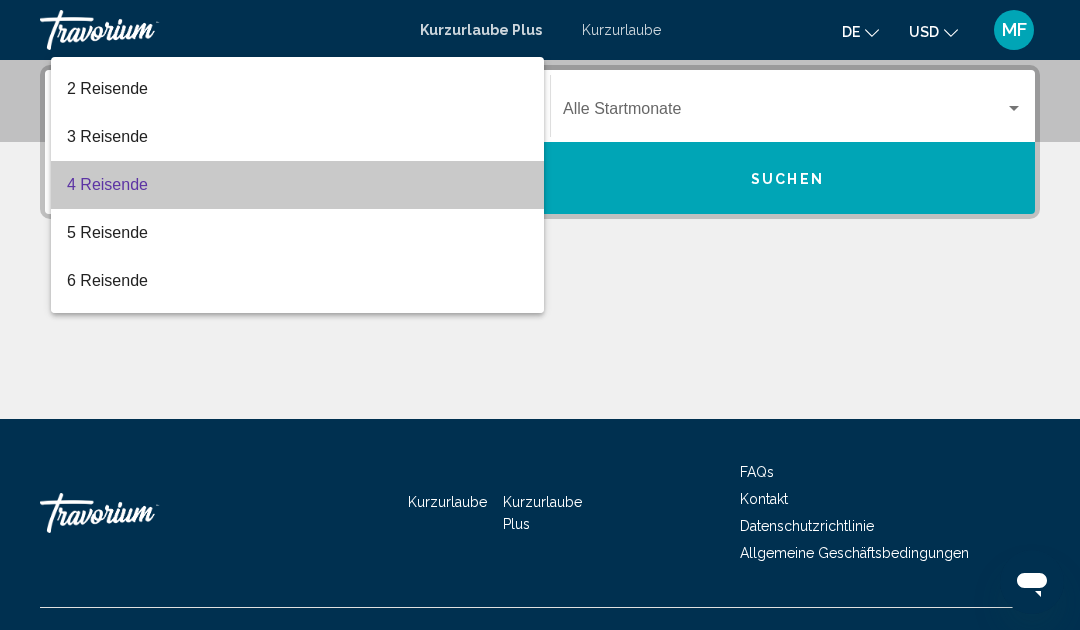 click on "4 Reisende" at bounding box center (297, 185) 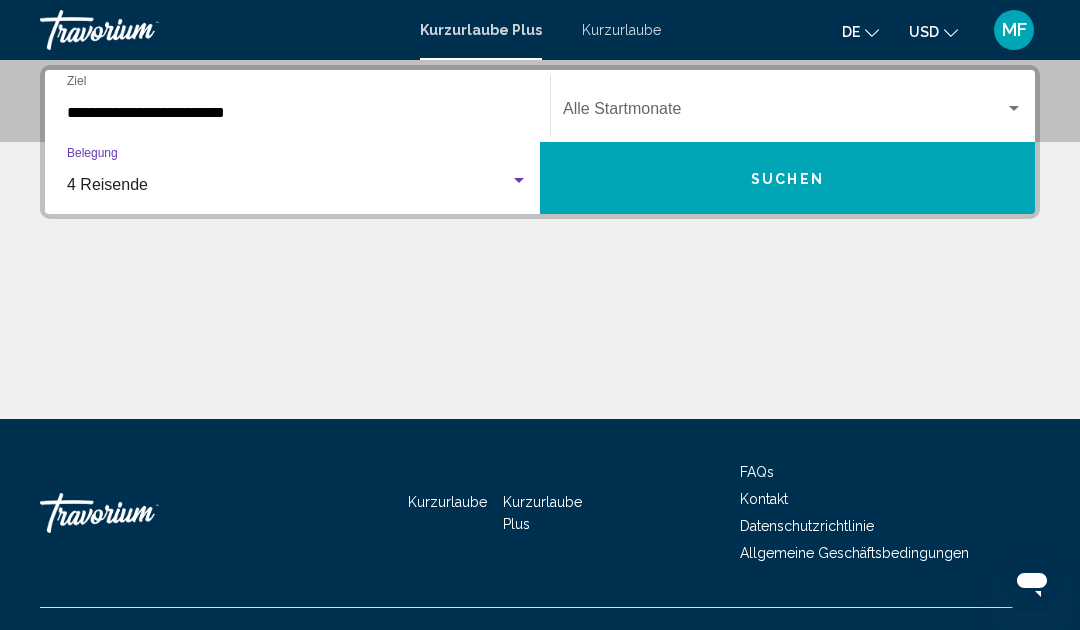 click at bounding box center [1014, 108] 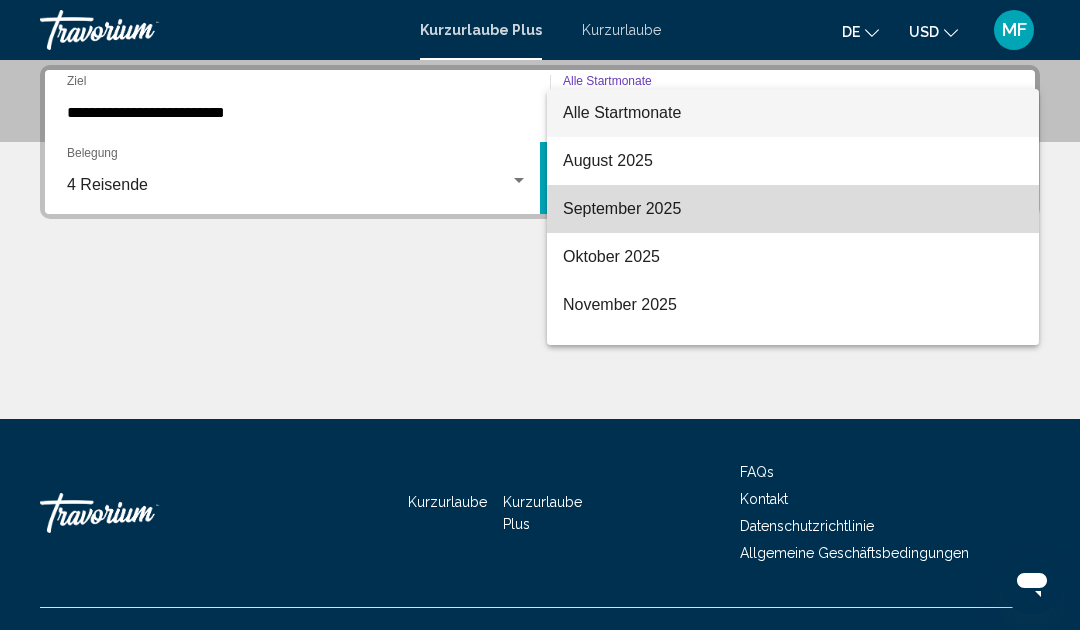 click on "September 2025" at bounding box center (793, 209) 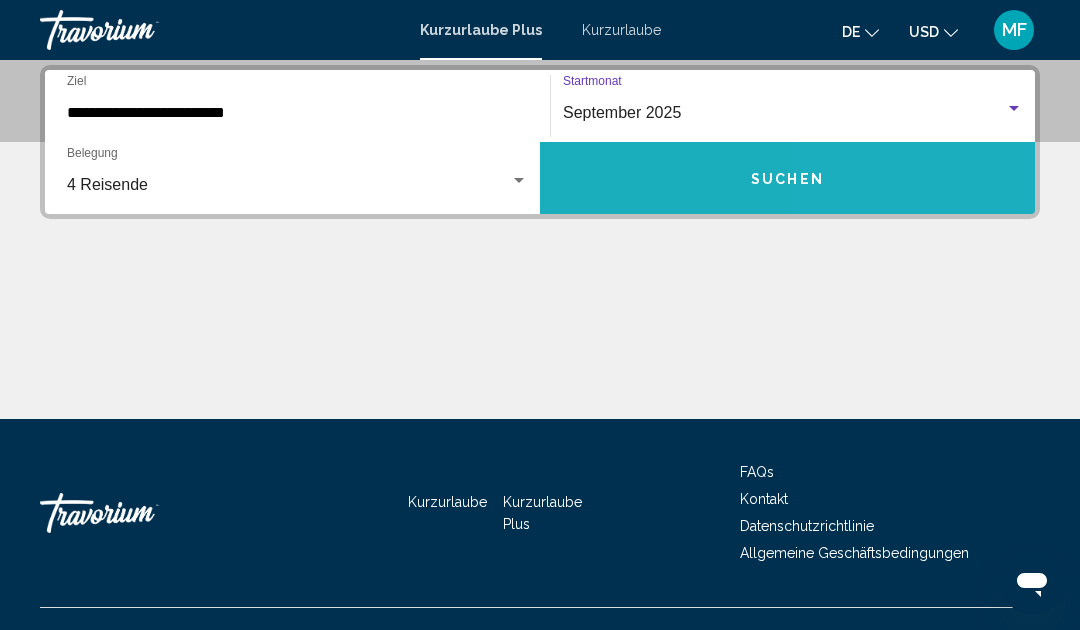 click on "Suchen" at bounding box center [787, 178] 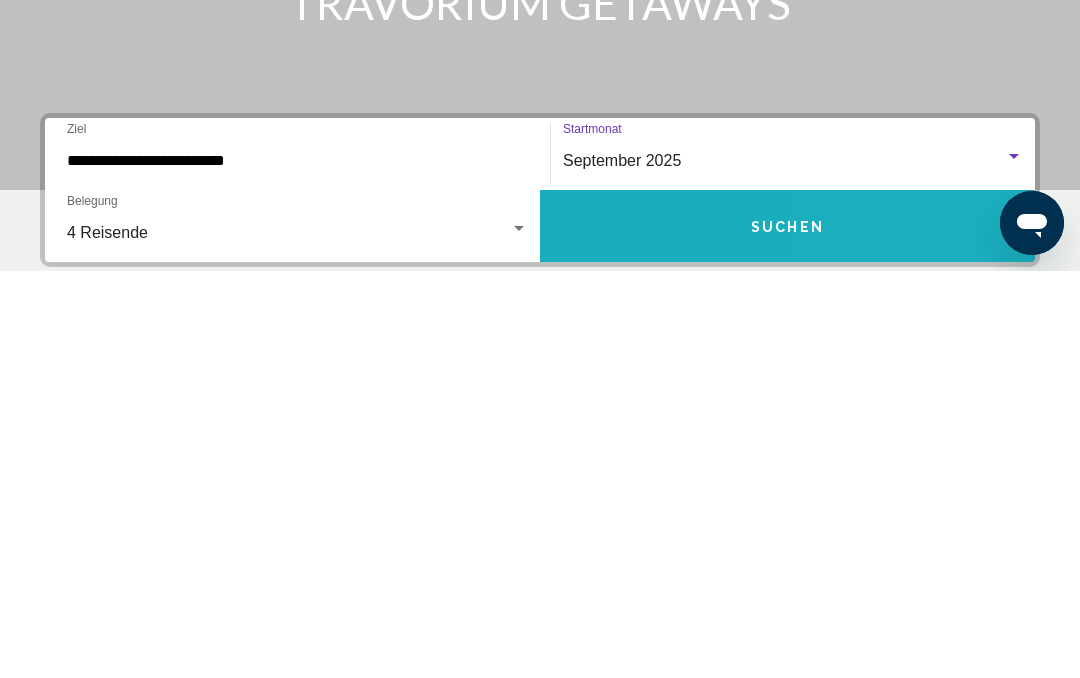 scroll, scrollTop: 0, scrollLeft: 0, axis: both 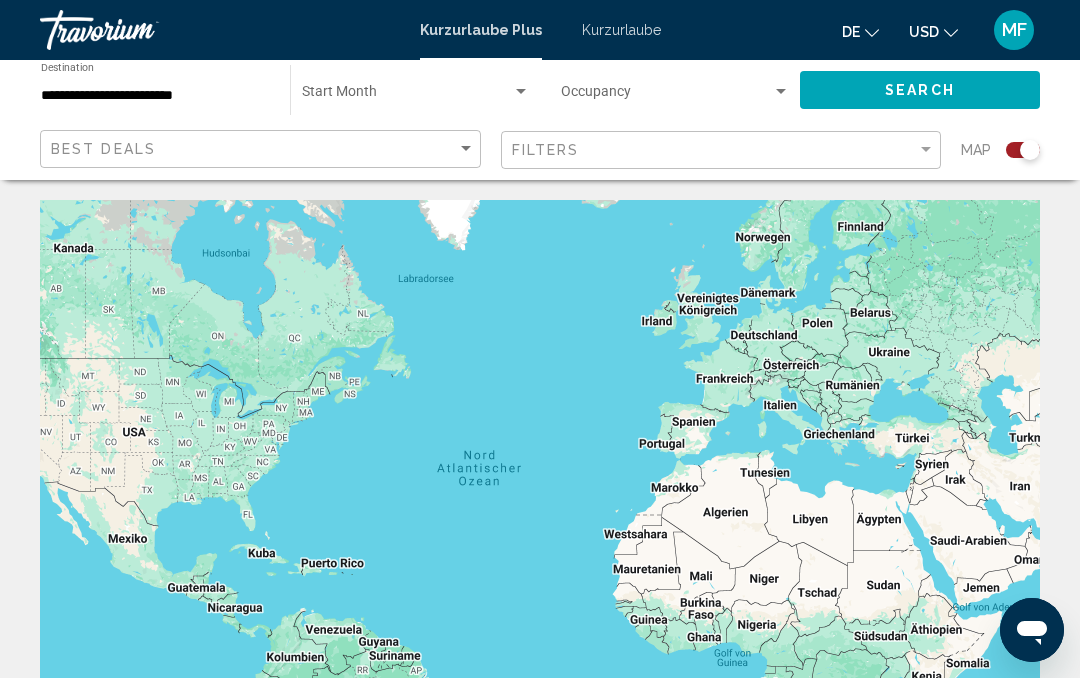 click 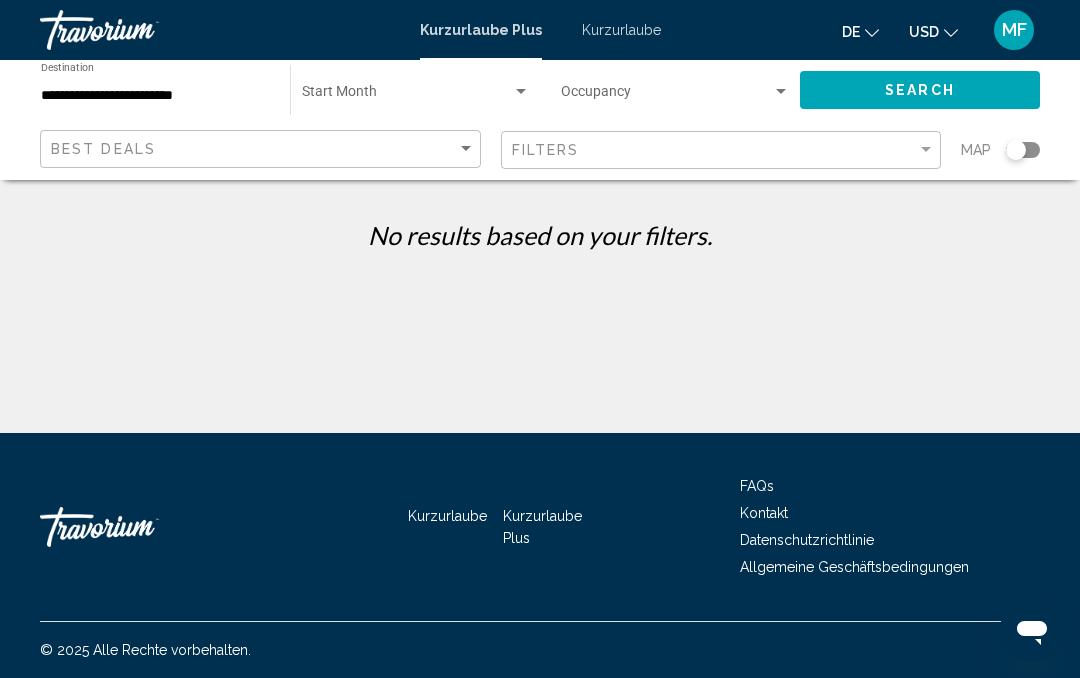 click on "Kurzurlaube" at bounding box center [621, 30] 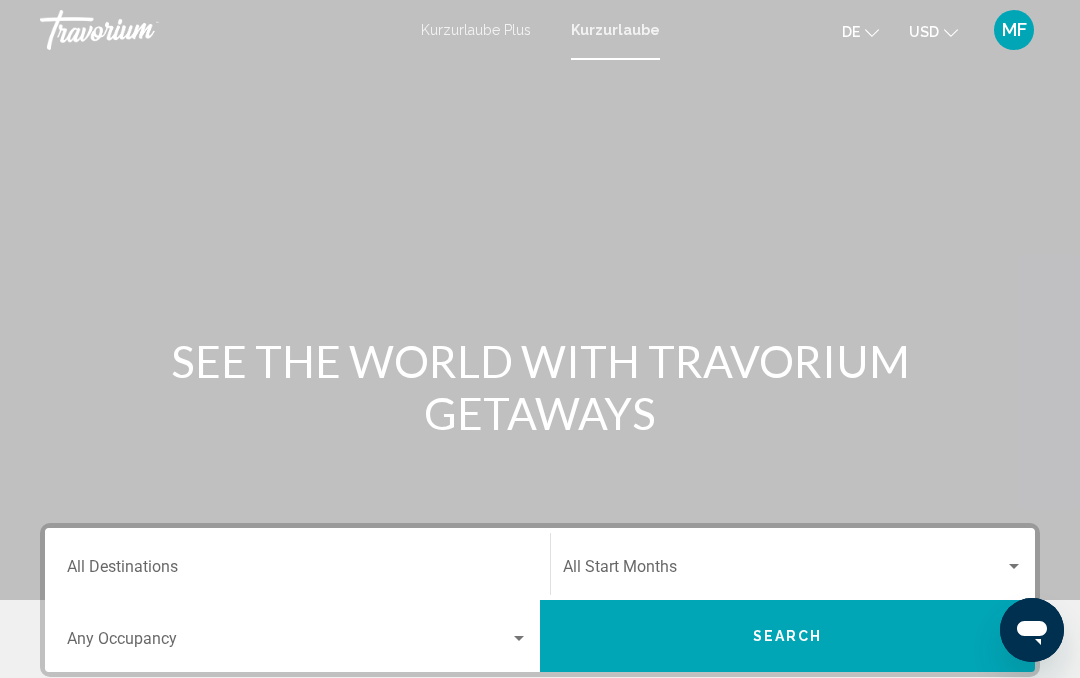 click on "Destination All Destinations" at bounding box center [297, 571] 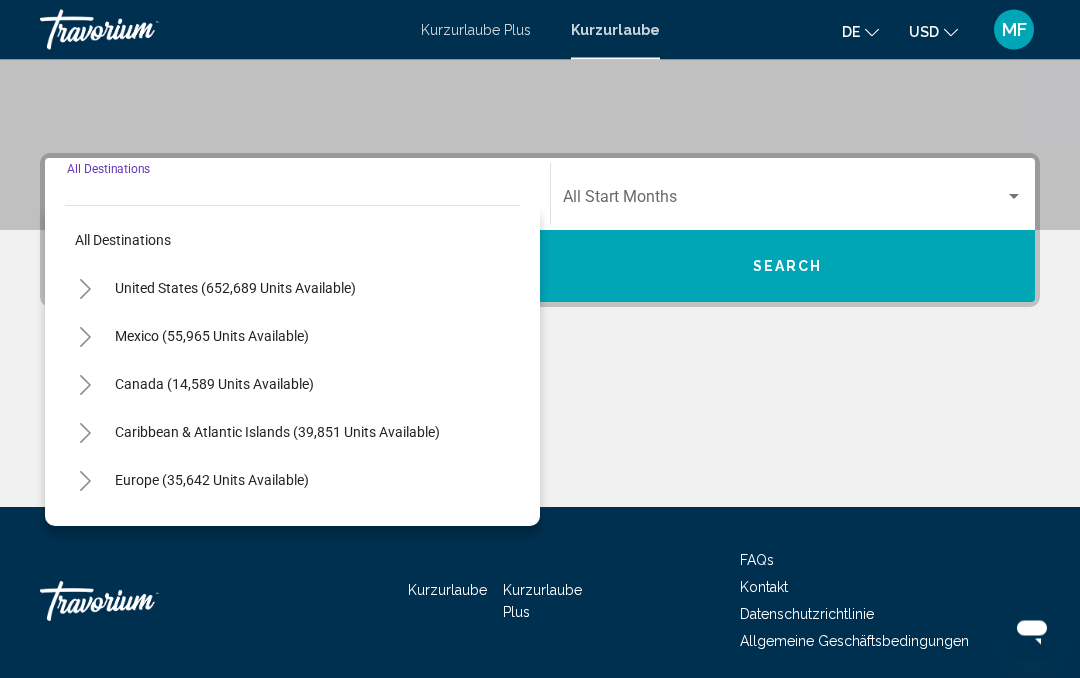 scroll, scrollTop: 444, scrollLeft: 0, axis: vertical 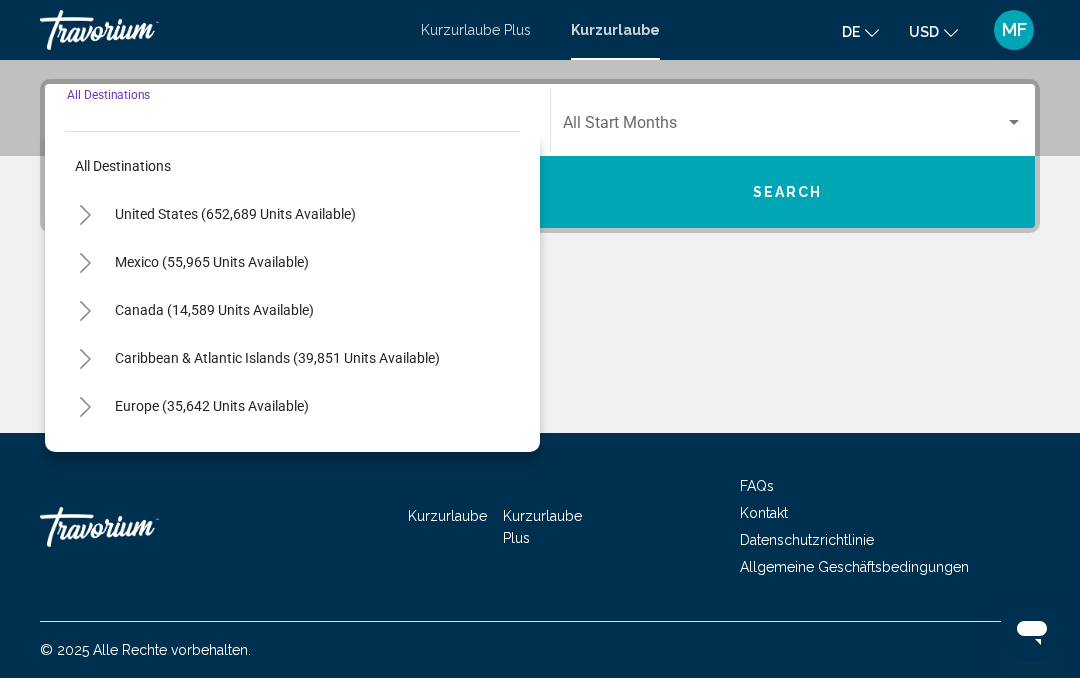 click on "Europe (35,642 units available)" at bounding box center (214, 454) 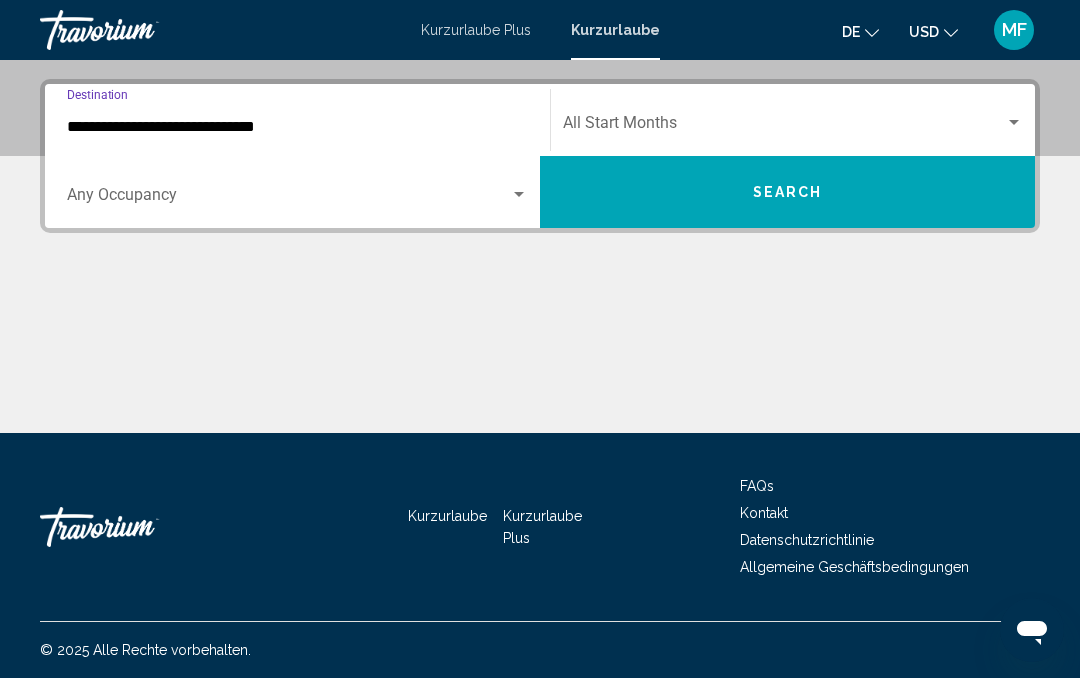 click on "**********" at bounding box center [297, 127] 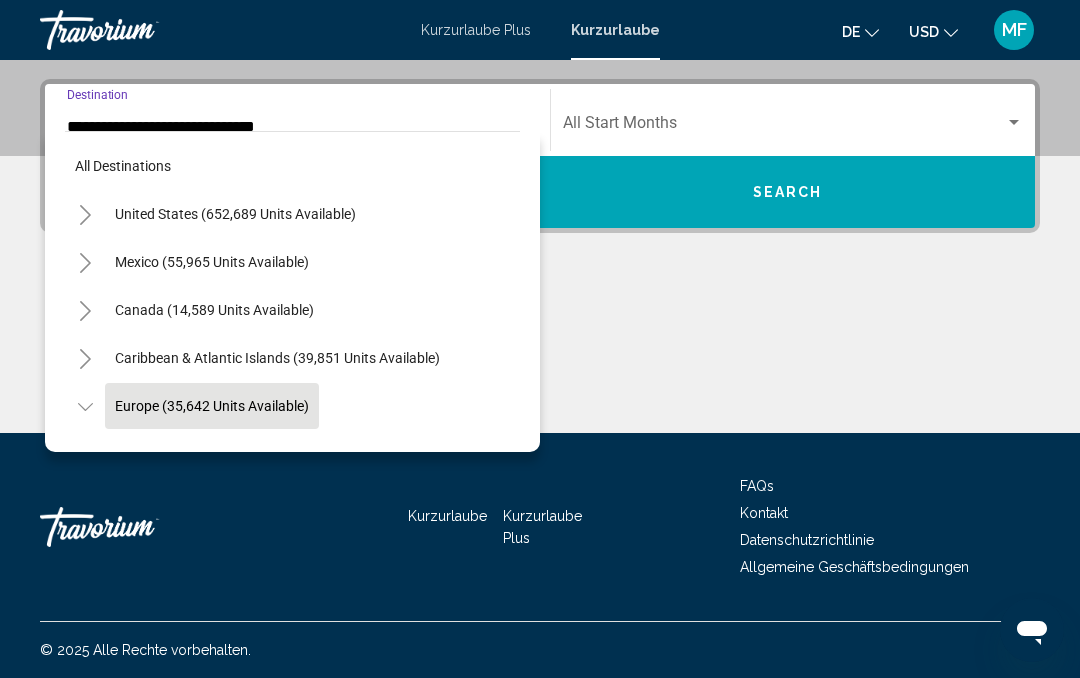 scroll, scrollTop: 392, scrollLeft: 0, axis: vertical 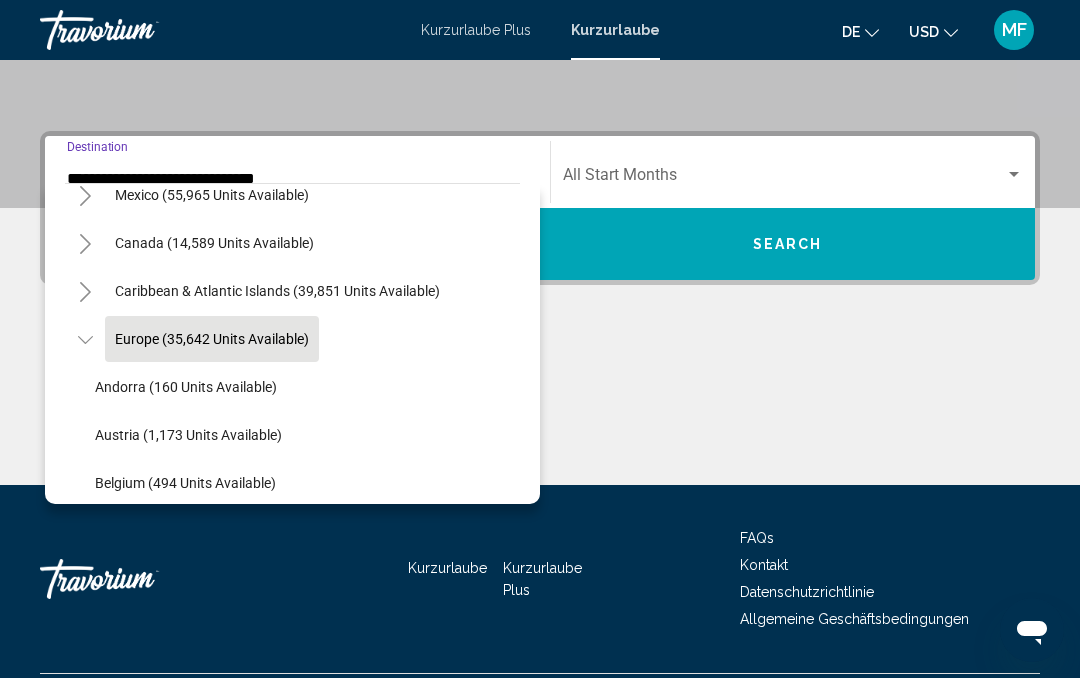 click at bounding box center (540, -92) 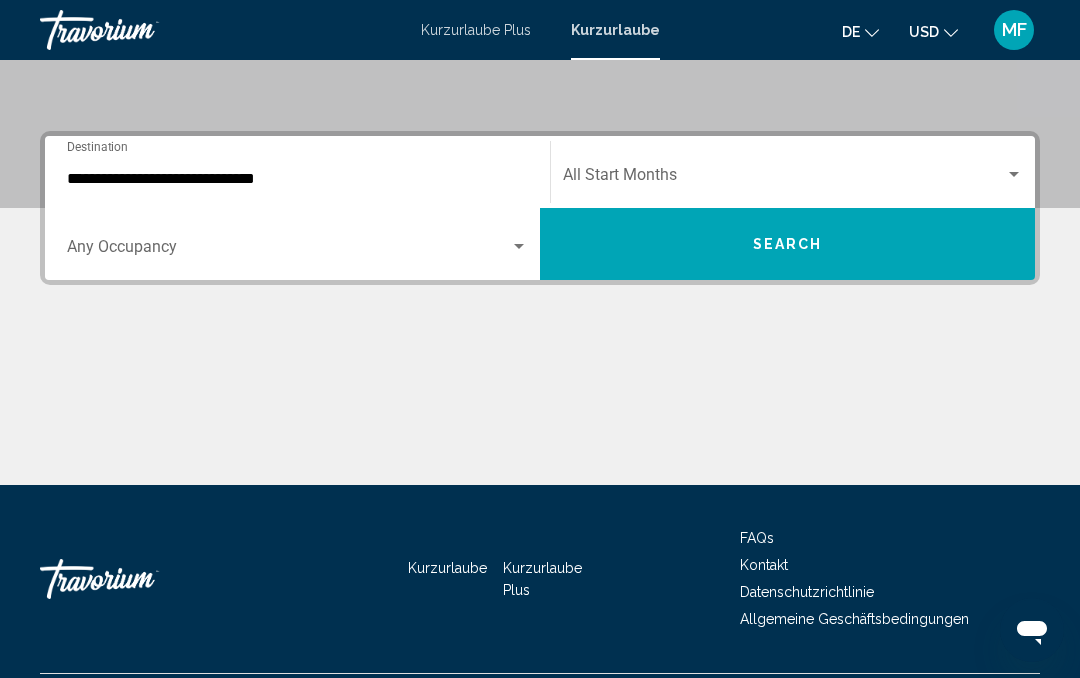 click on "**********" at bounding box center (297, 179) 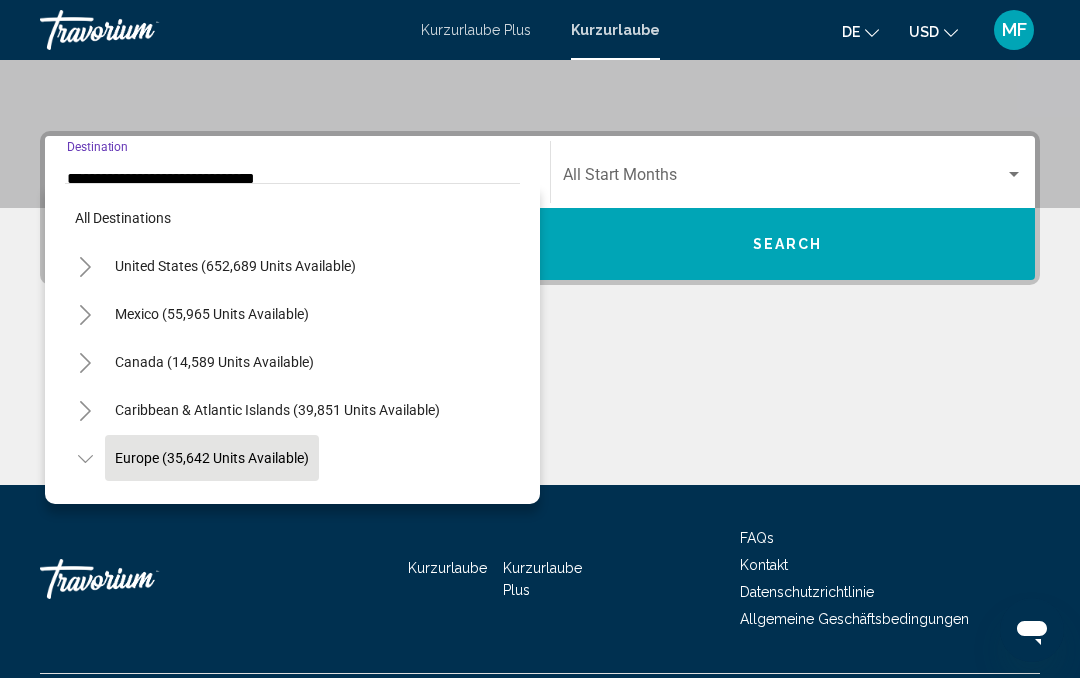 scroll, scrollTop: 402, scrollLeft: 0, axis: vertical 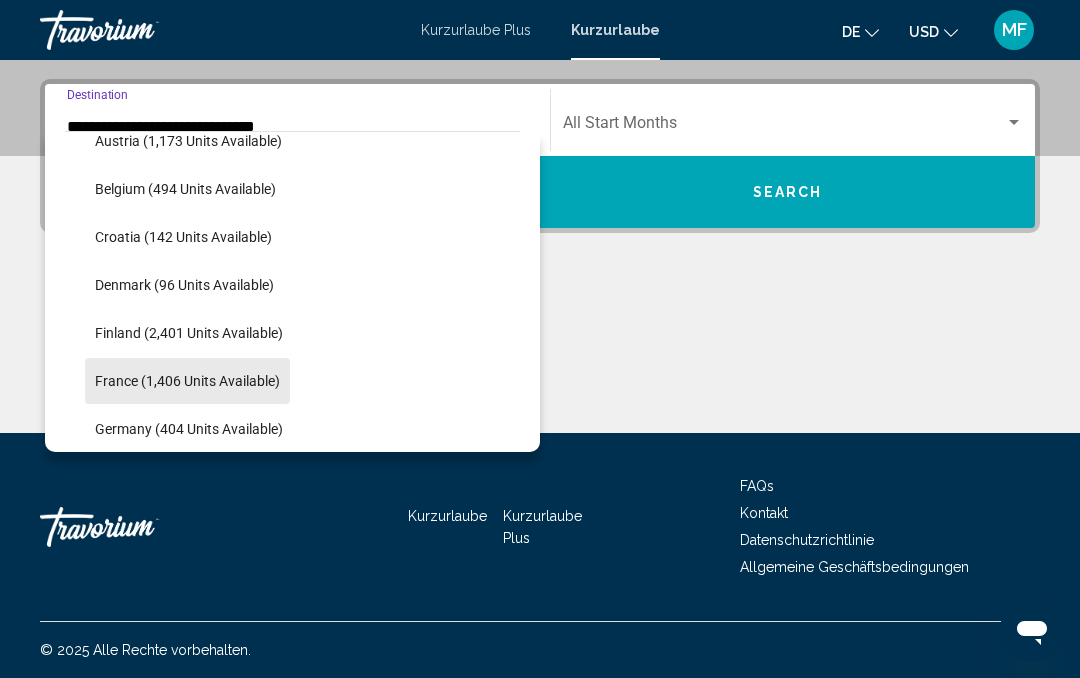 click on "France (1,406 units available)" 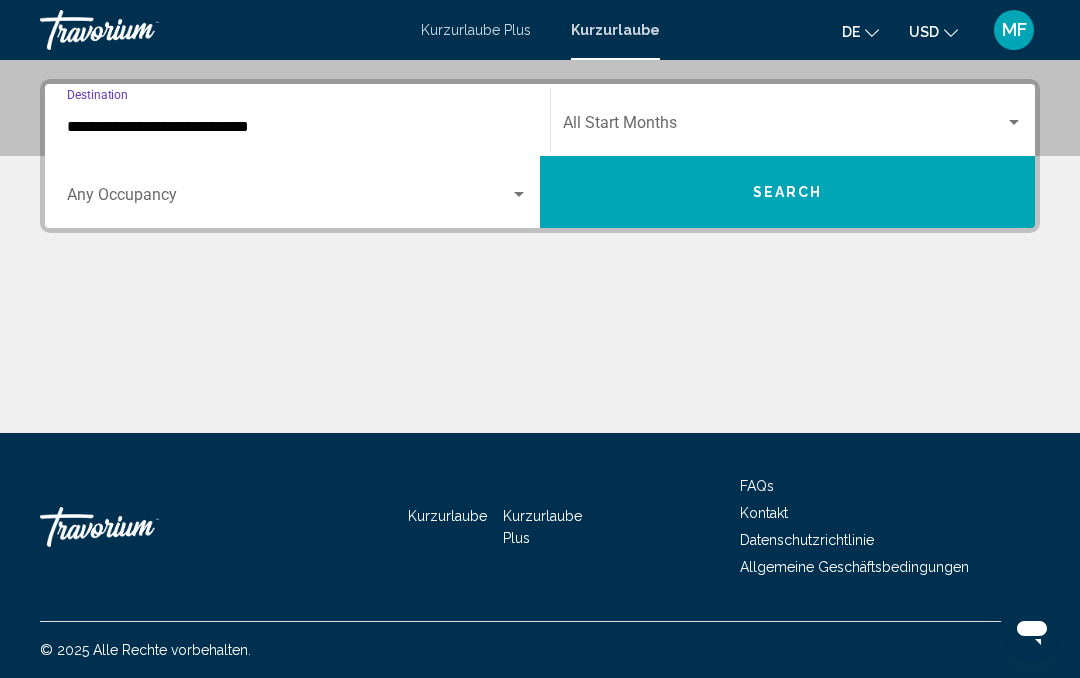 click at bounding box center (288, 199) 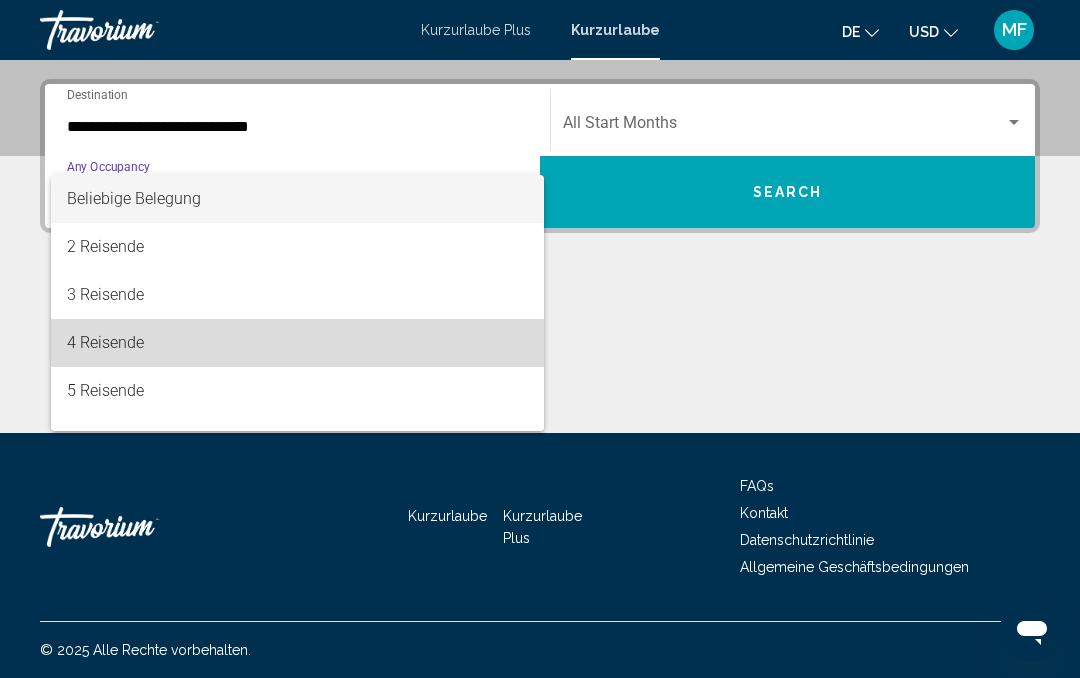 click on "4 Reisende" at bounding box center (297, 343) 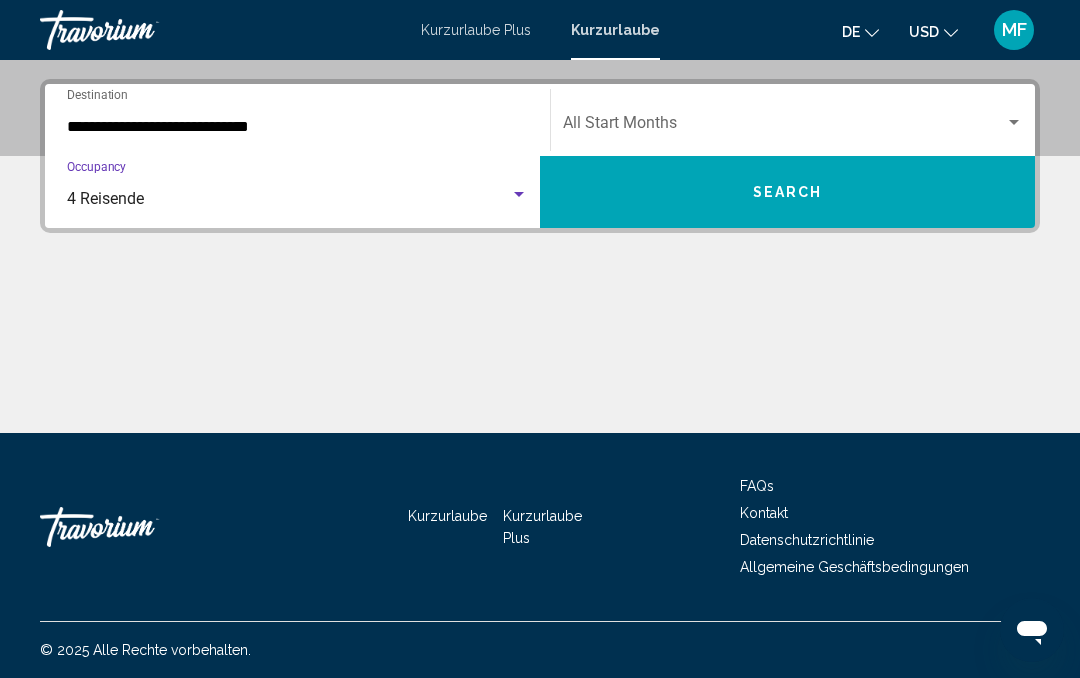 click at bounding box center [784, 127] 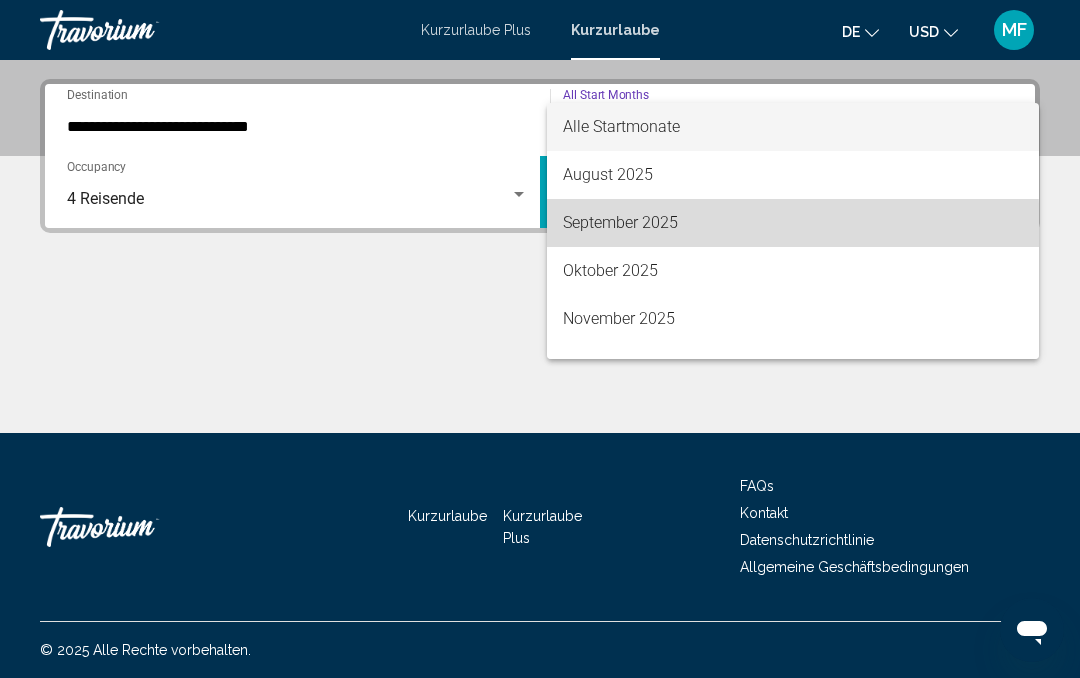 click on "September 2025" at bounding box center (620, 222) 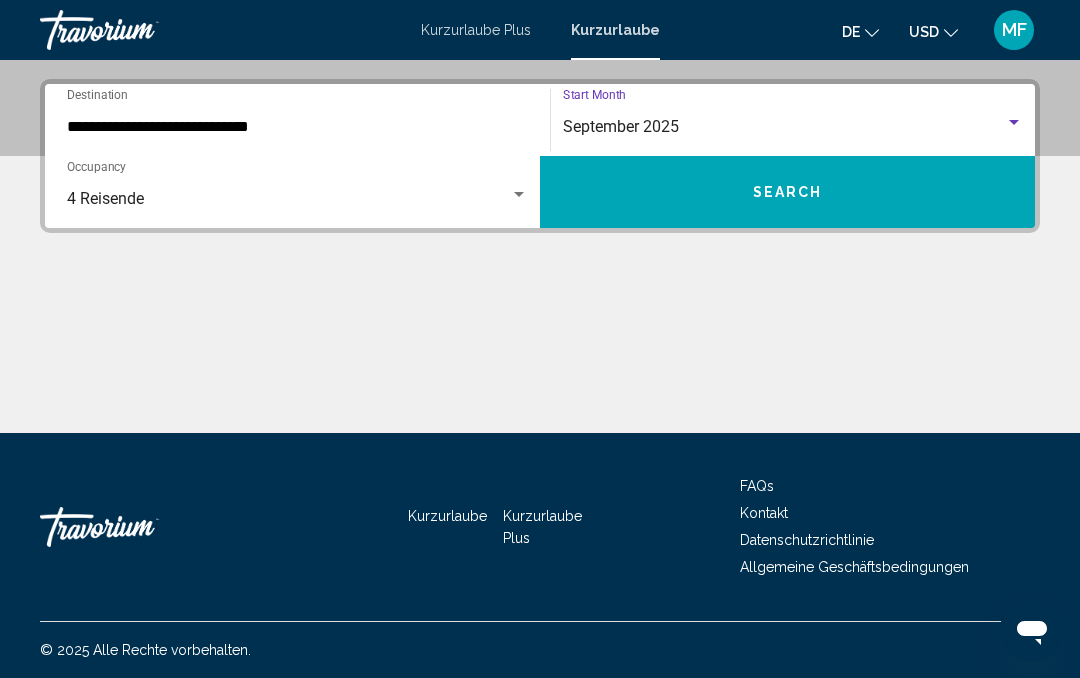 click on "Search" at bounding box center [788, 193] 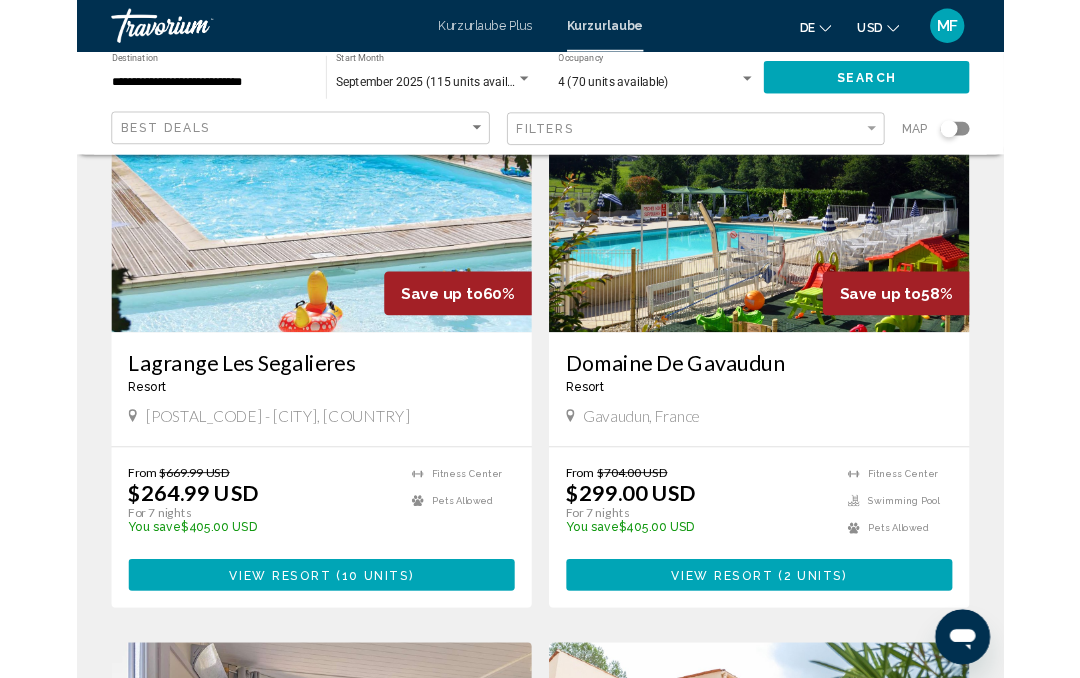 scroll, scrollTop: 0, scrollLeft: 0, axis: both 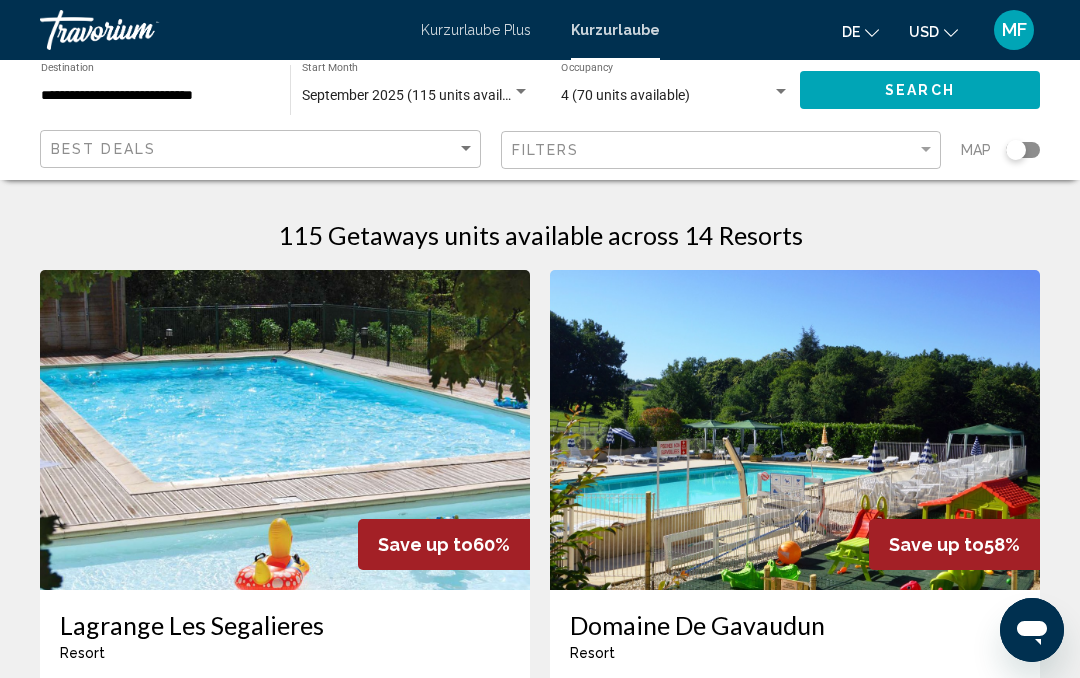 click 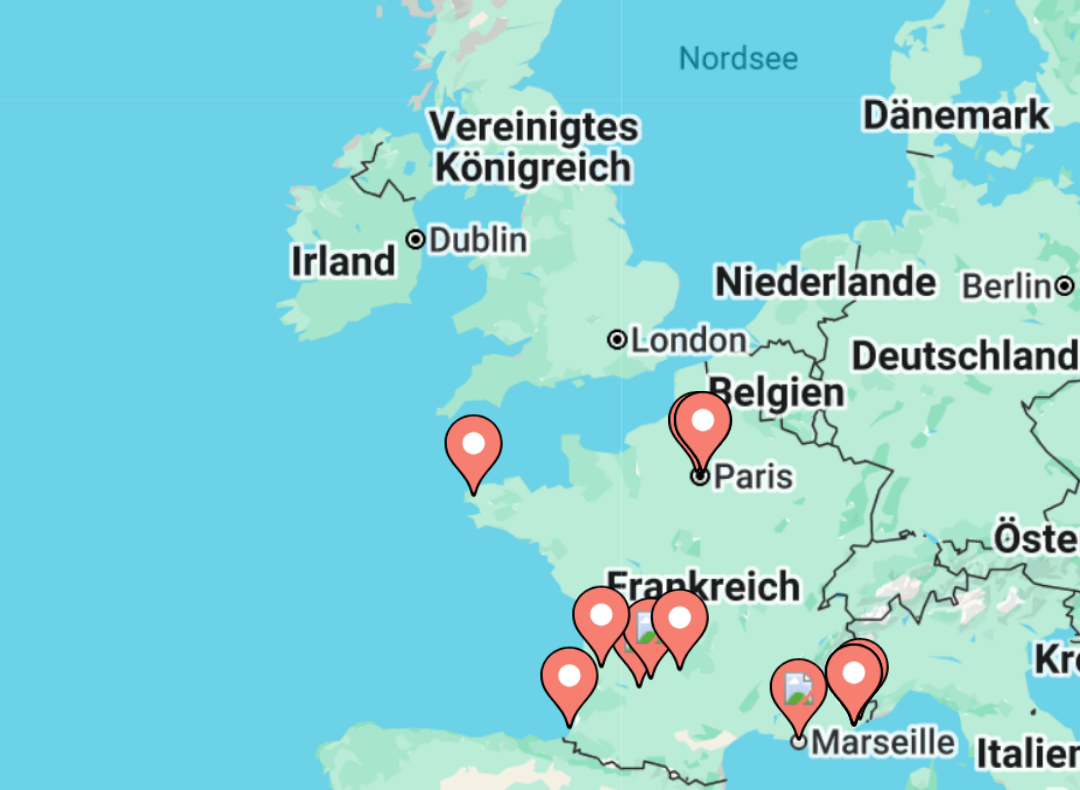 type on "**********" 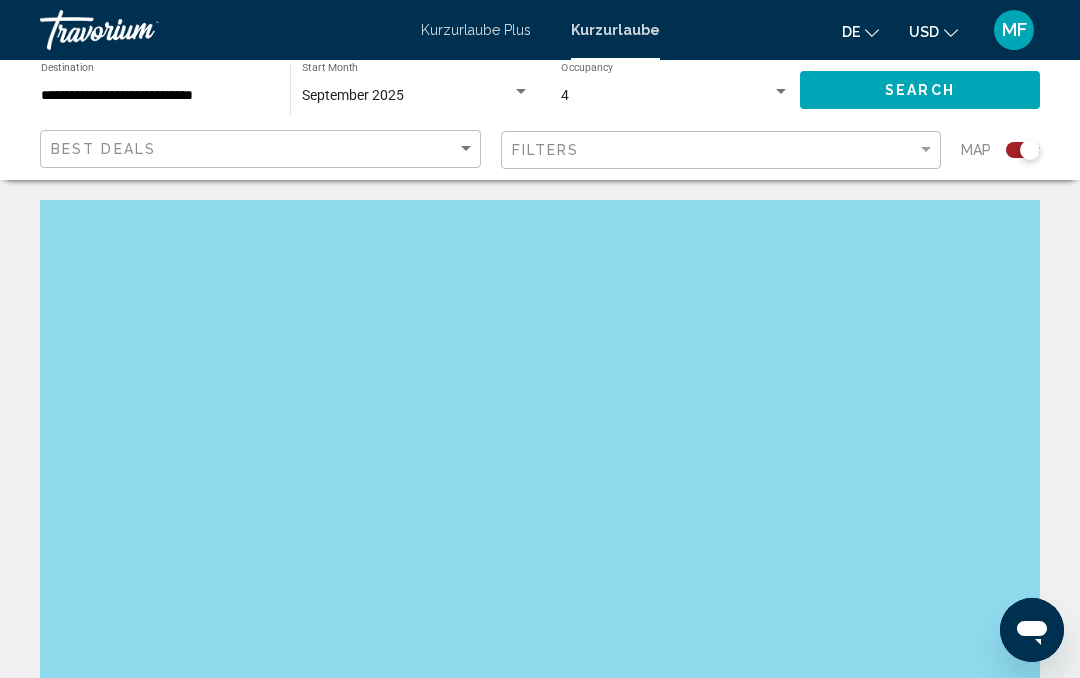 click 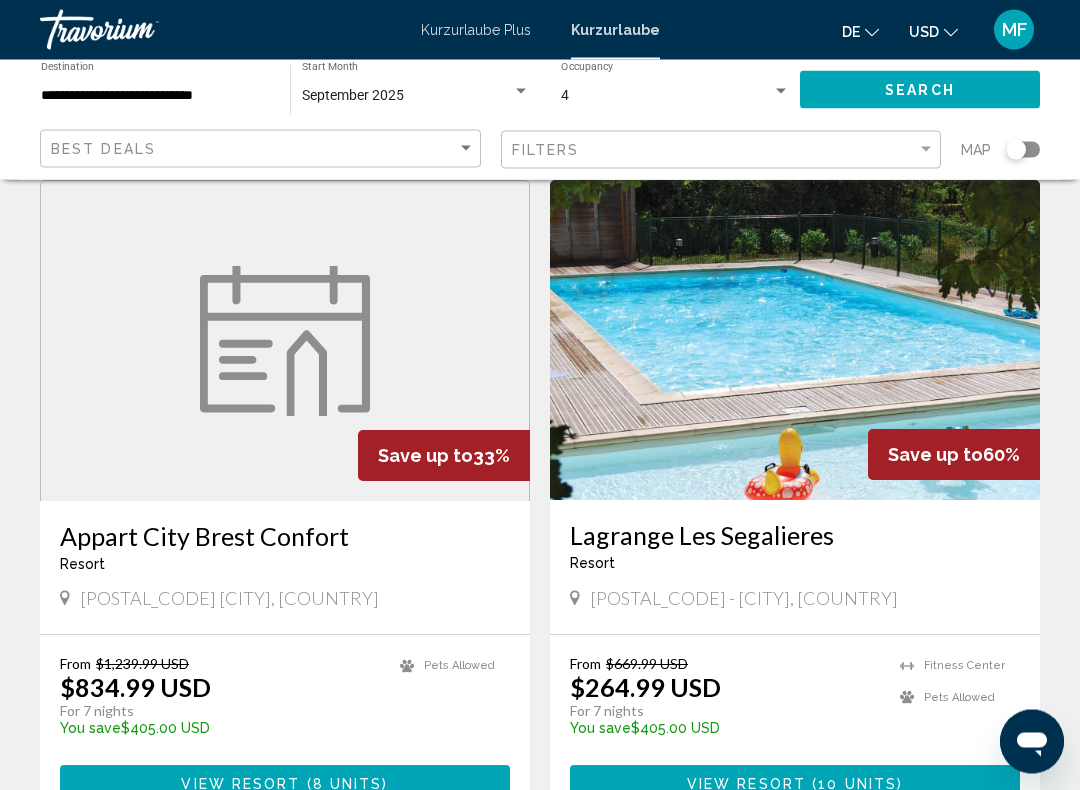scroll, scrollTop: 91, scrollLeft: 0, axis: vertical 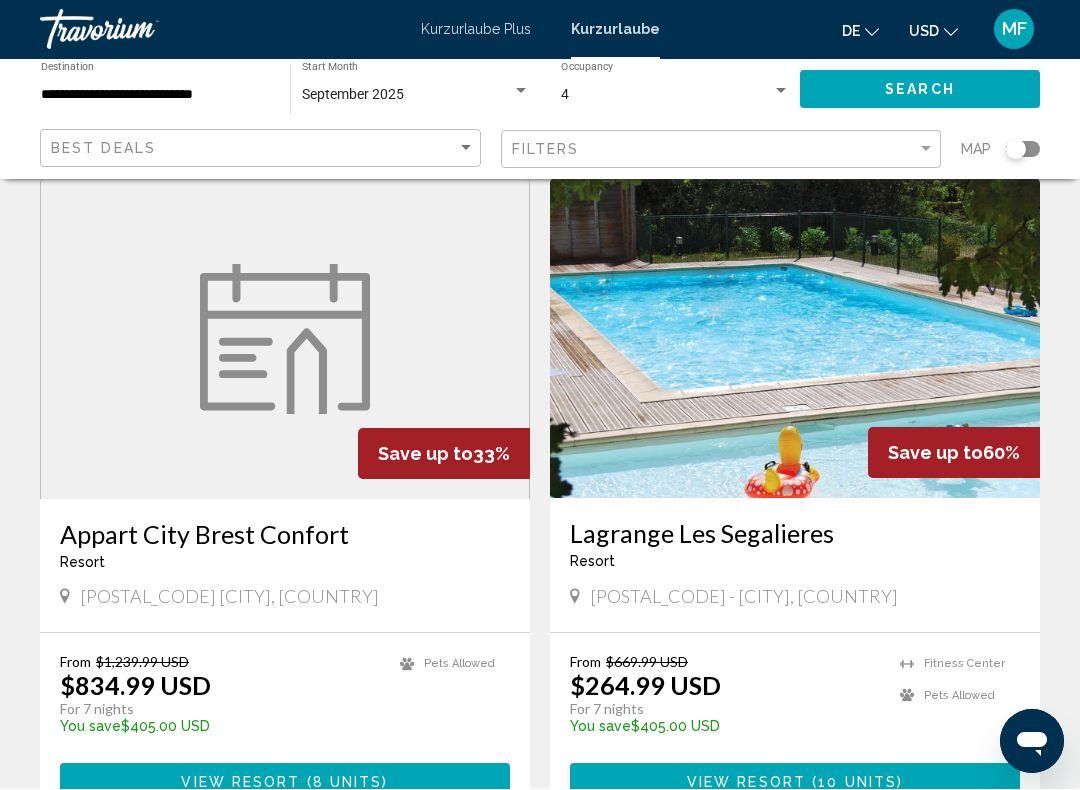 click at bounding box center (285, 340) 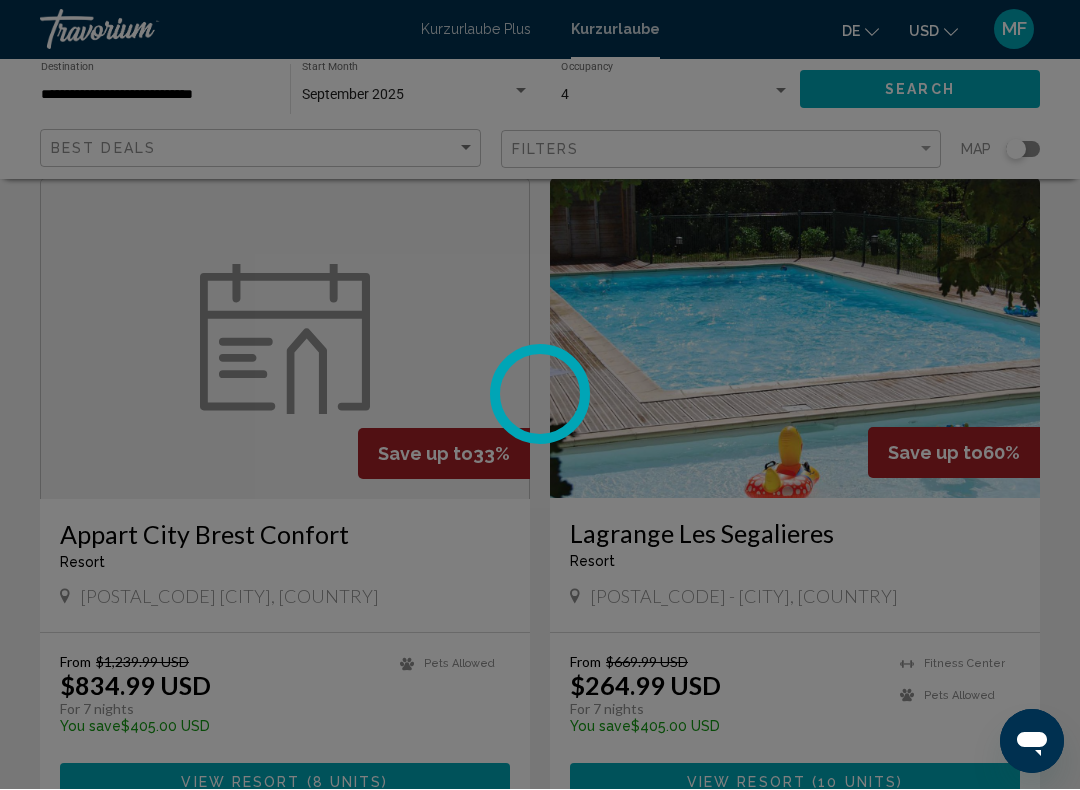 scroll, scrollTop: 92, scrollLeft: 0, axis: vertical 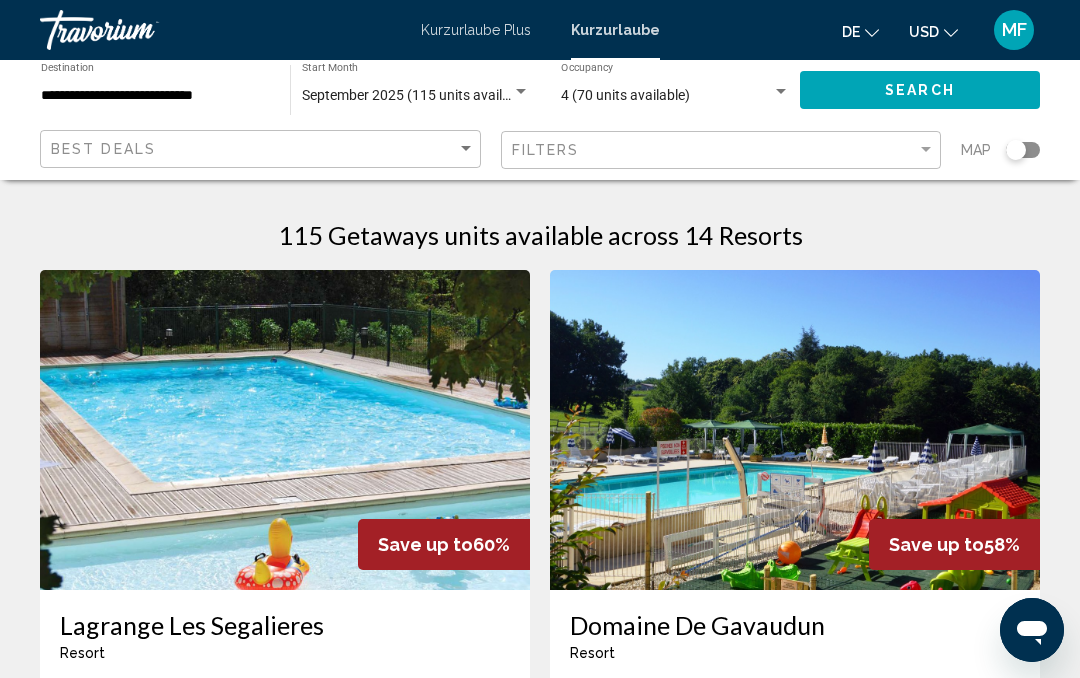 click at bounding box center [285, 430] 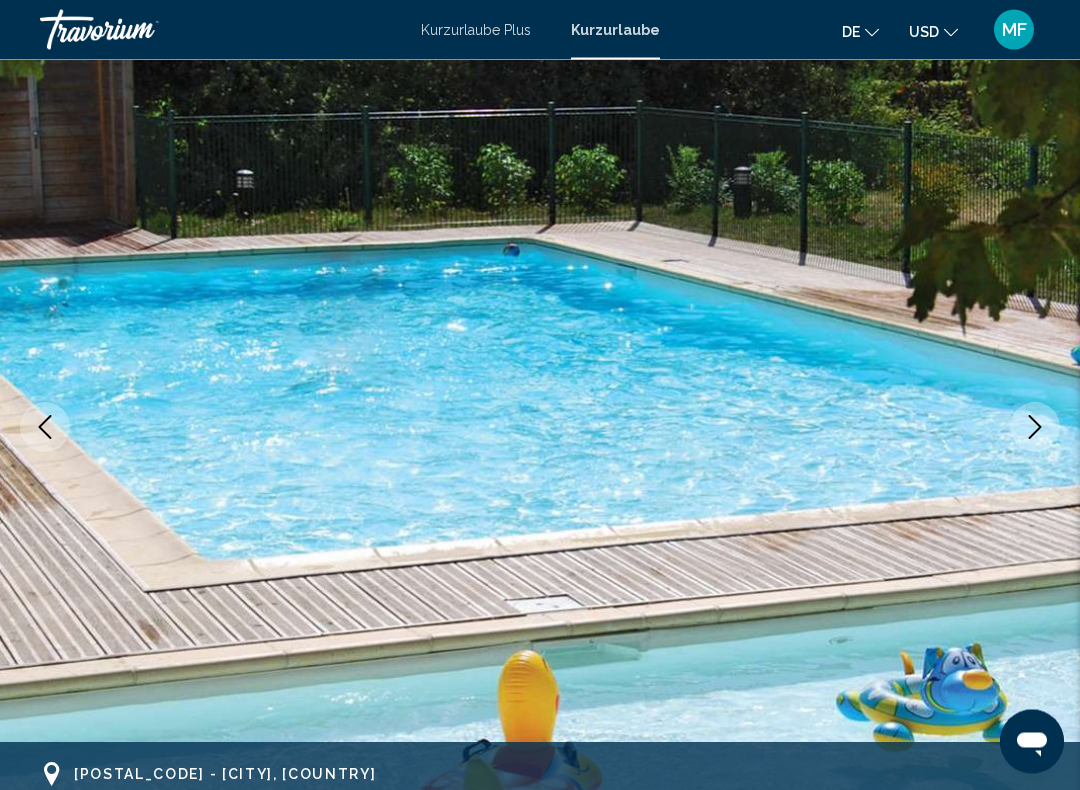 scroll, scrollTop: 108, scrollLeft: 0, axis: vertical 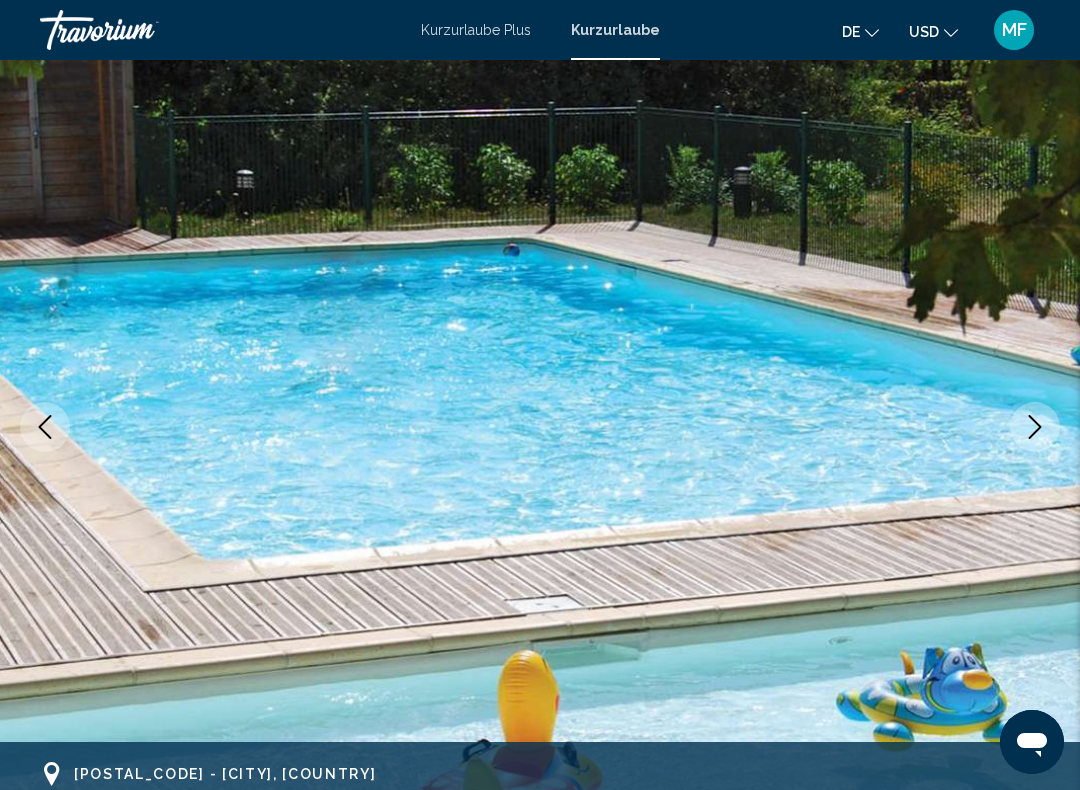 click 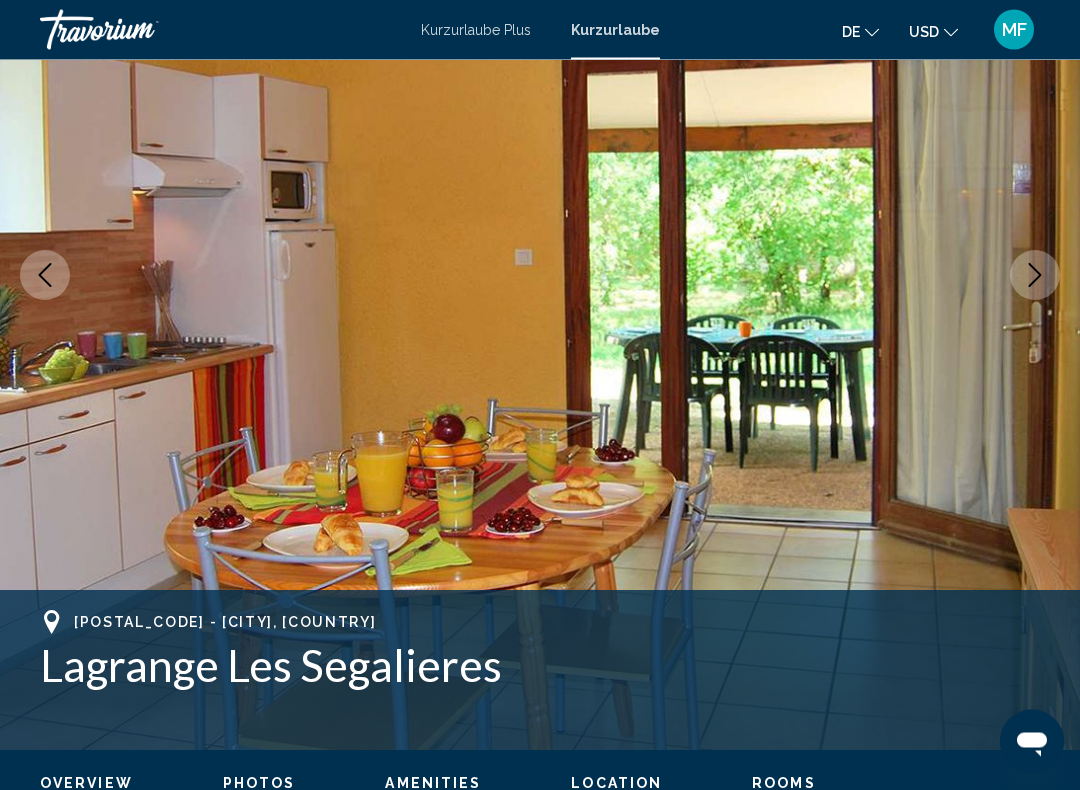 scroll, scrollTop: 260, scrollLeft: 0, axis: vertical 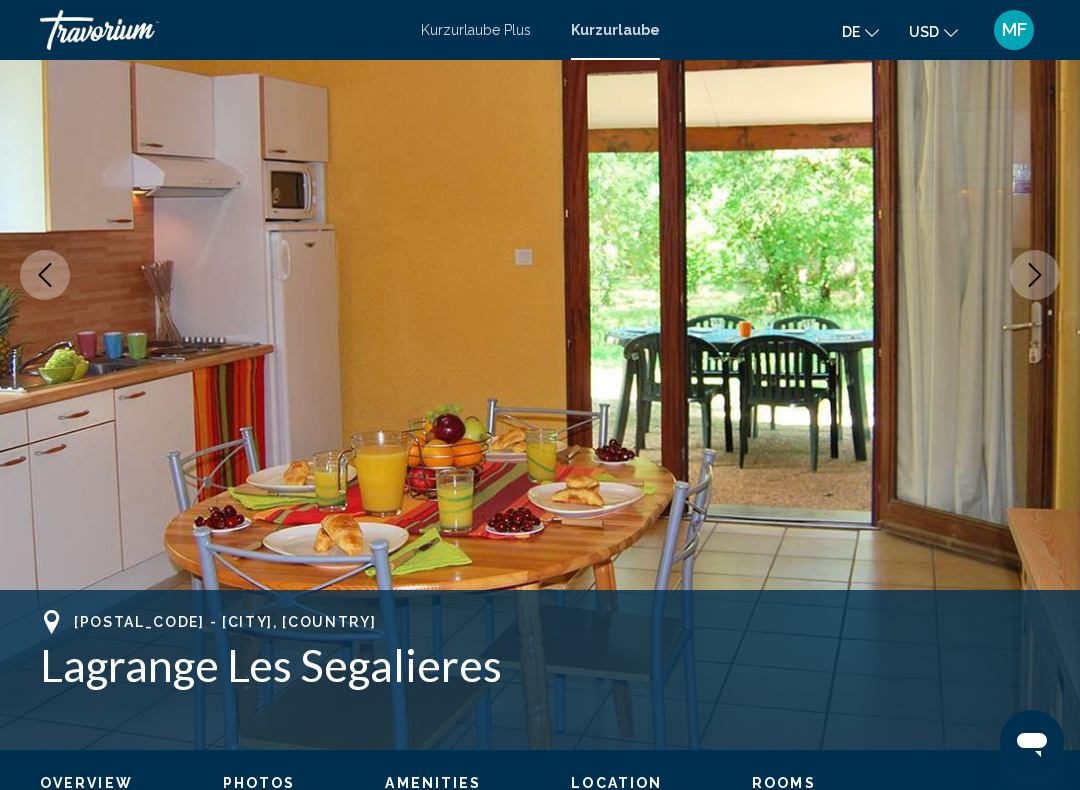 click 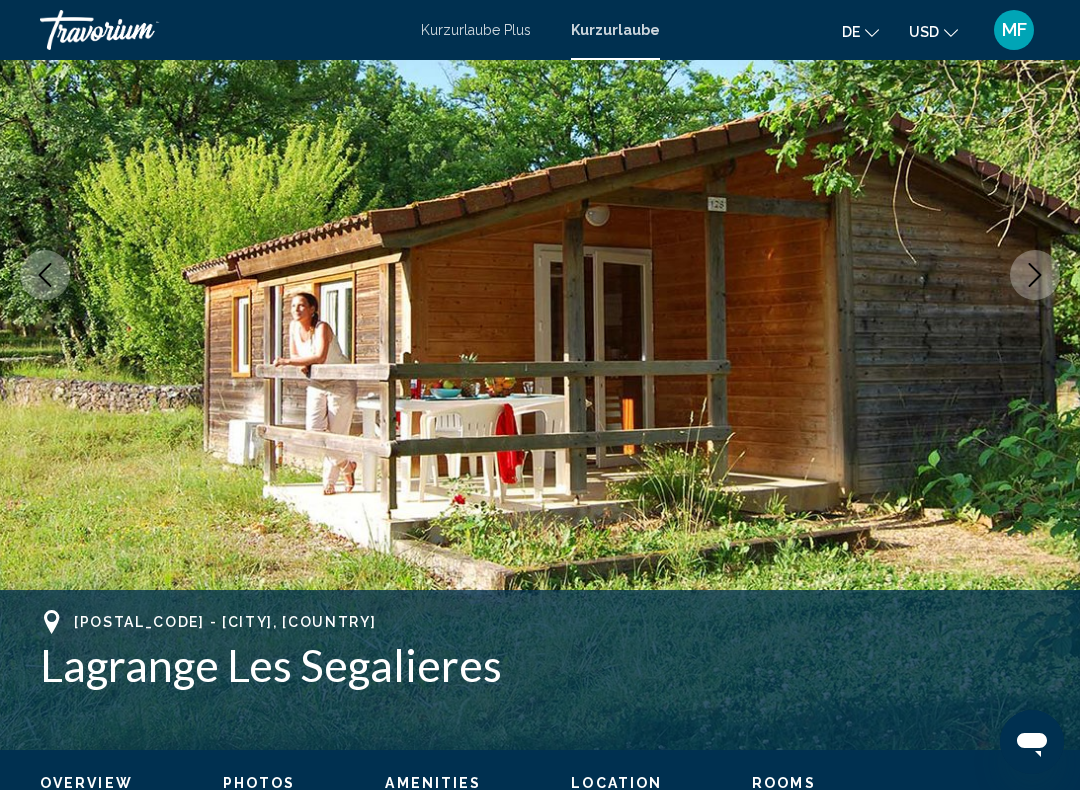 click 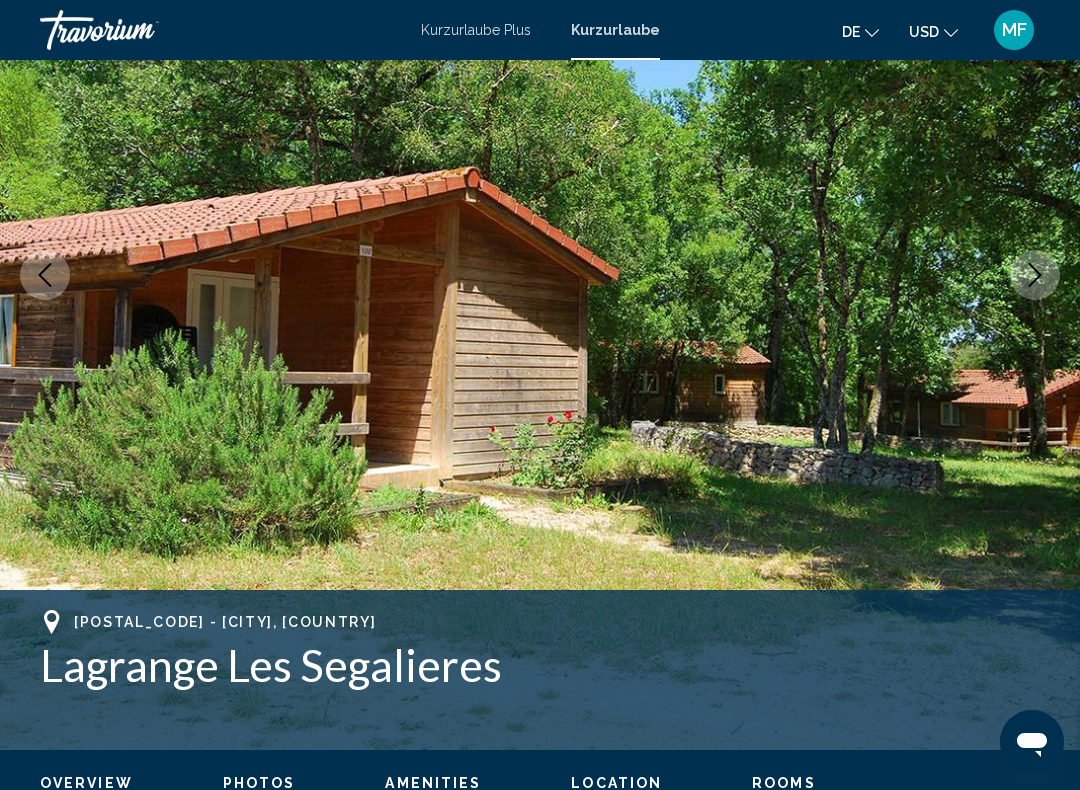 click at bounding box center [1035, 275] 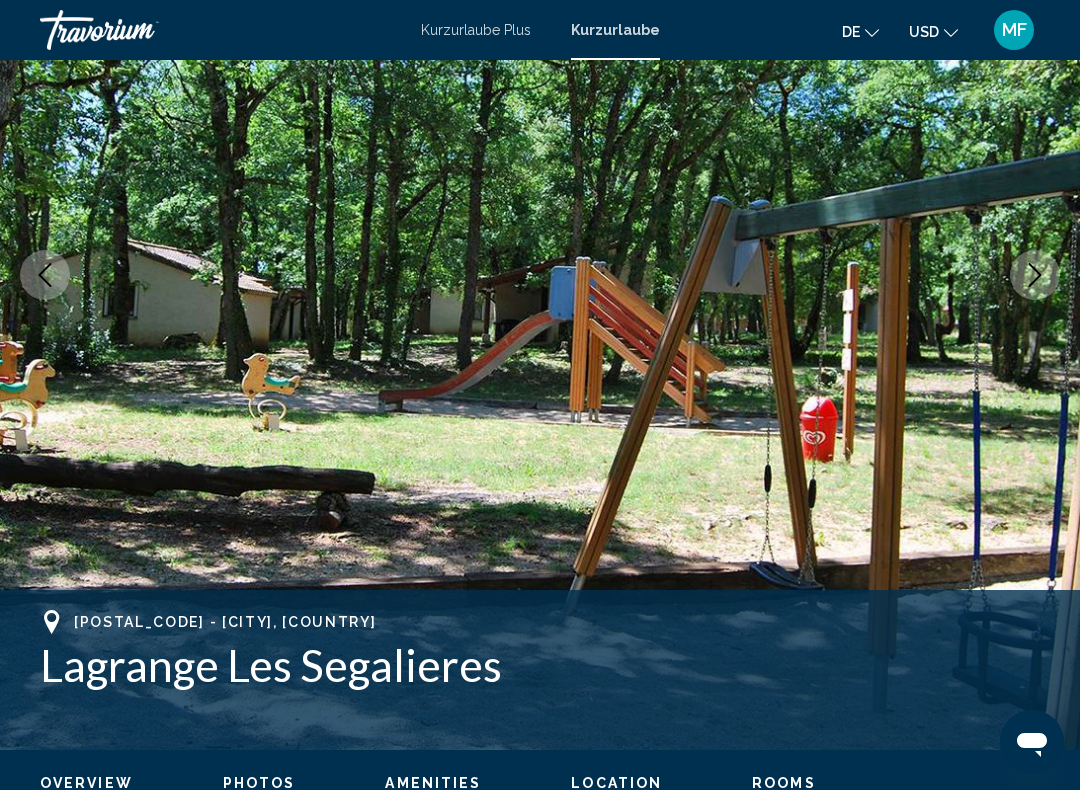 click 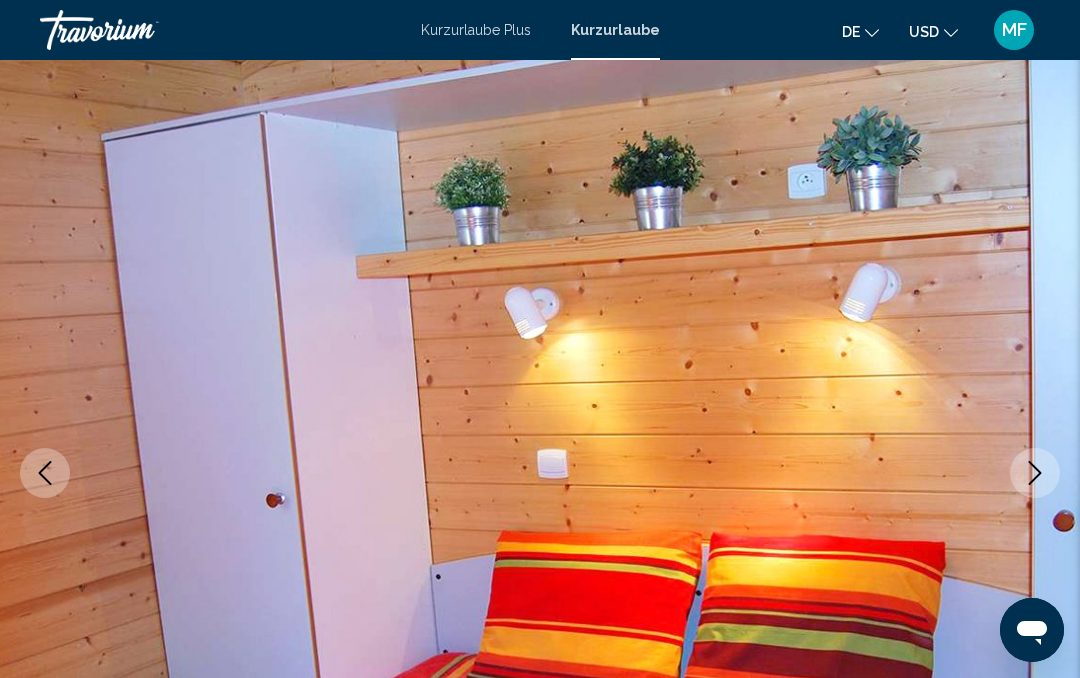 scroll, scrollTop: 0, scrollLeft: 0, axis: both 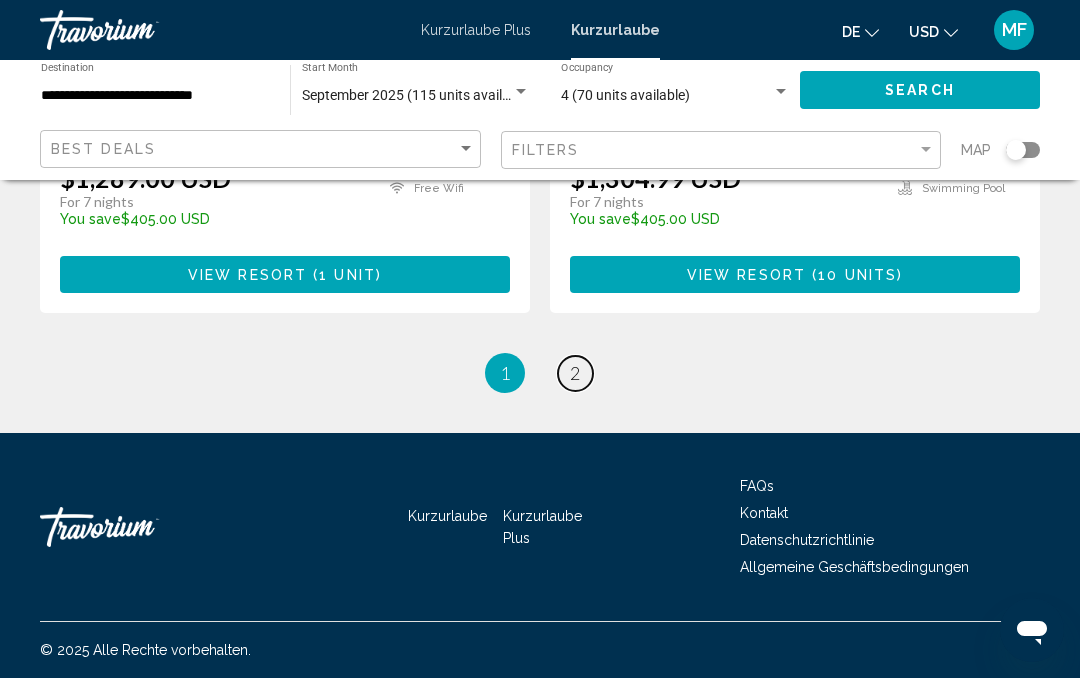 click on "2" at bounding box center [575, 373] 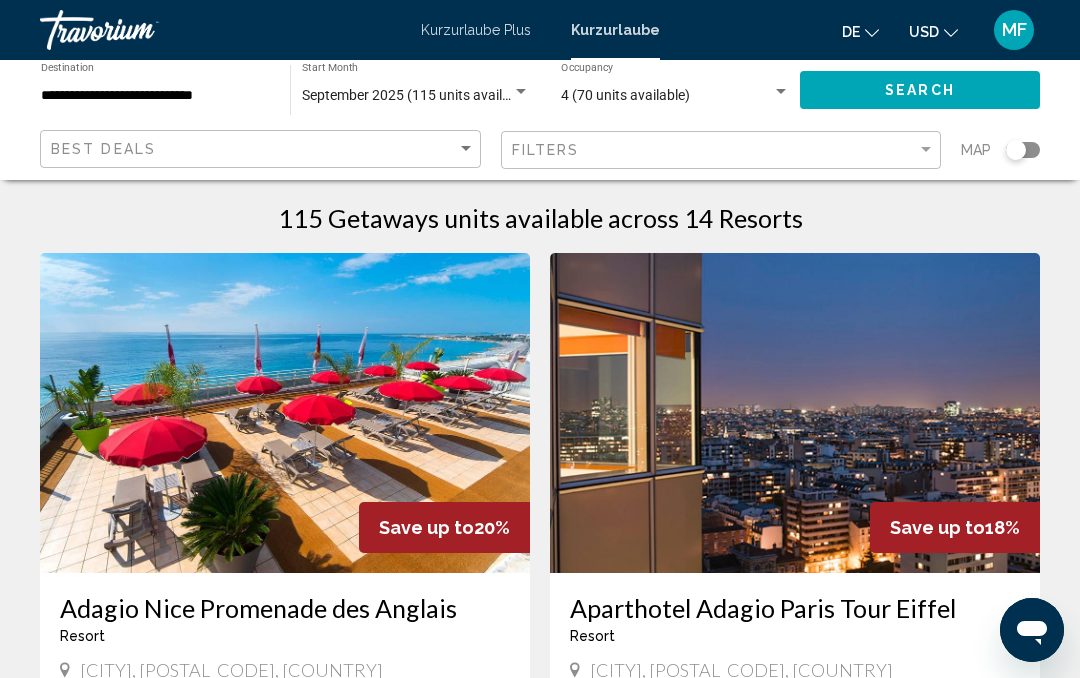 scroll, scrollTop: 0, scrollLeft: 0, axis: both 